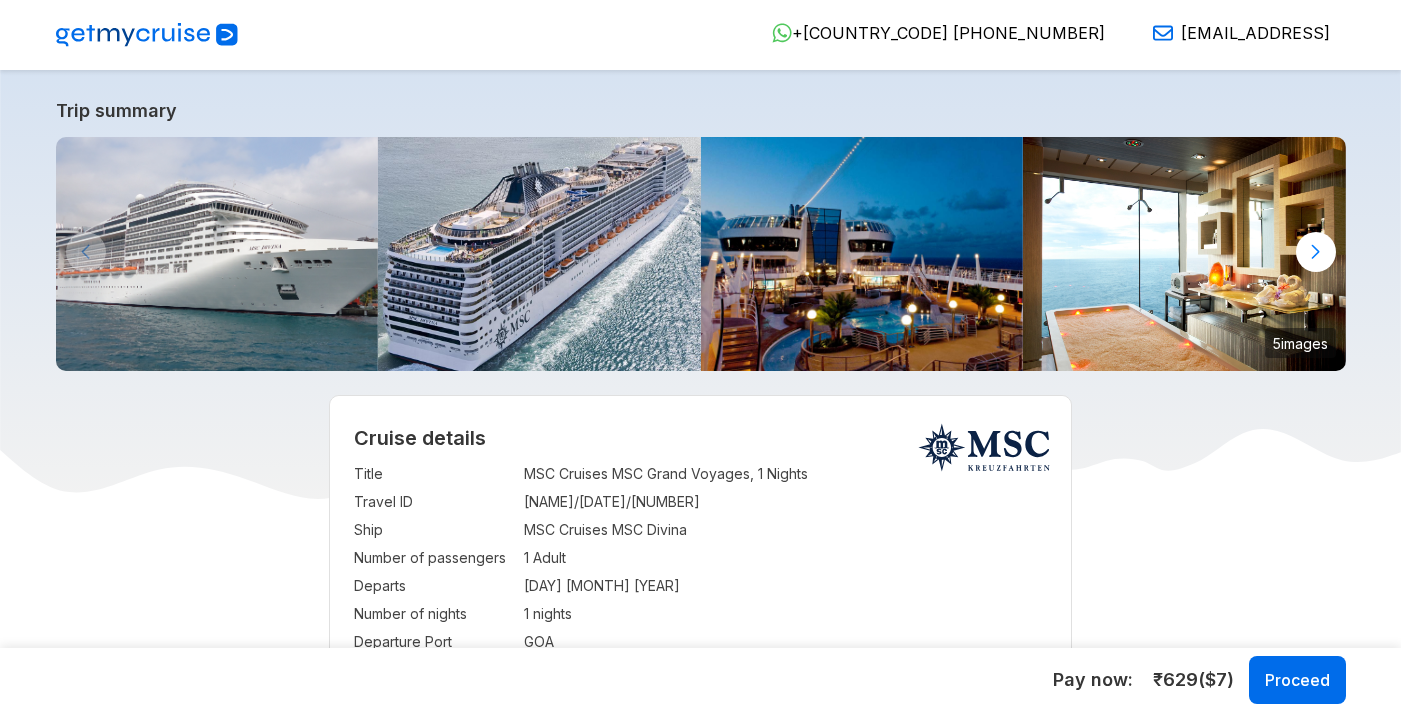 select on "**" 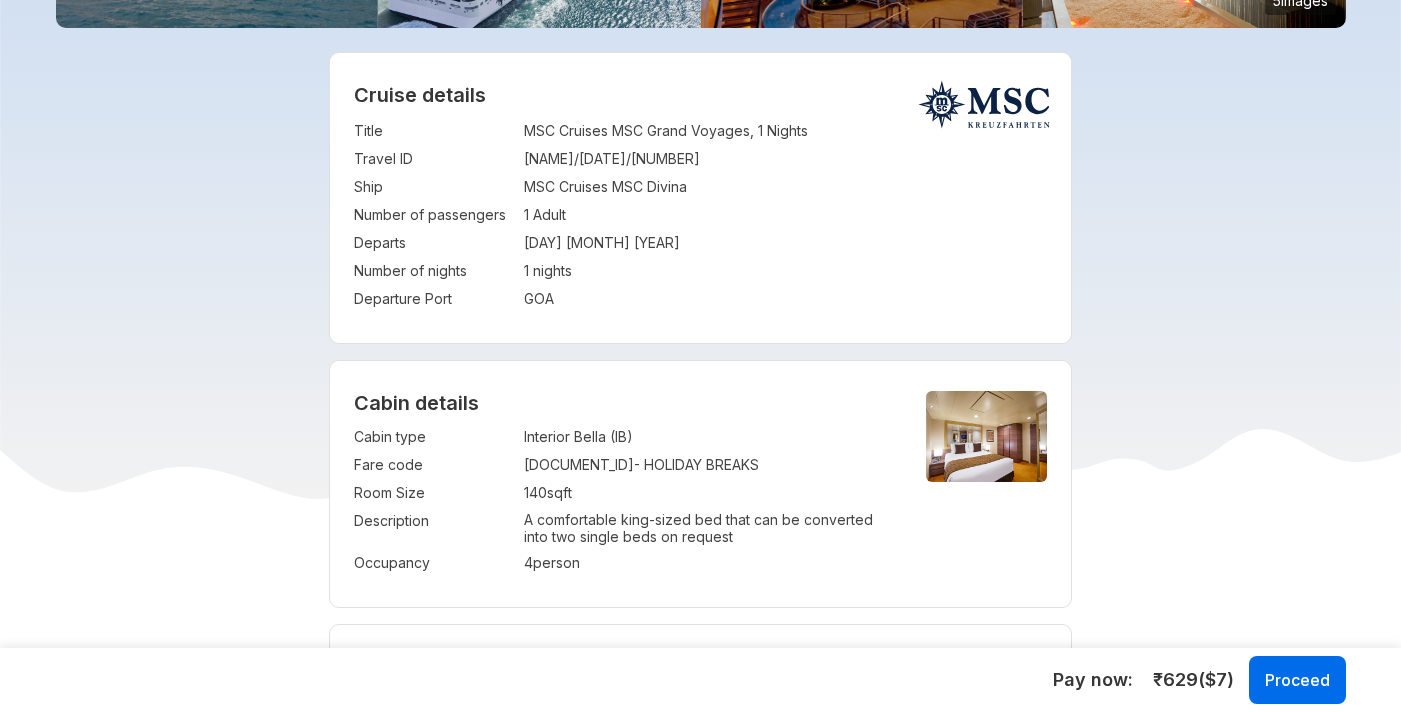 scroll, scrollTop: 653, scrollLeft: 0, axis: vertical 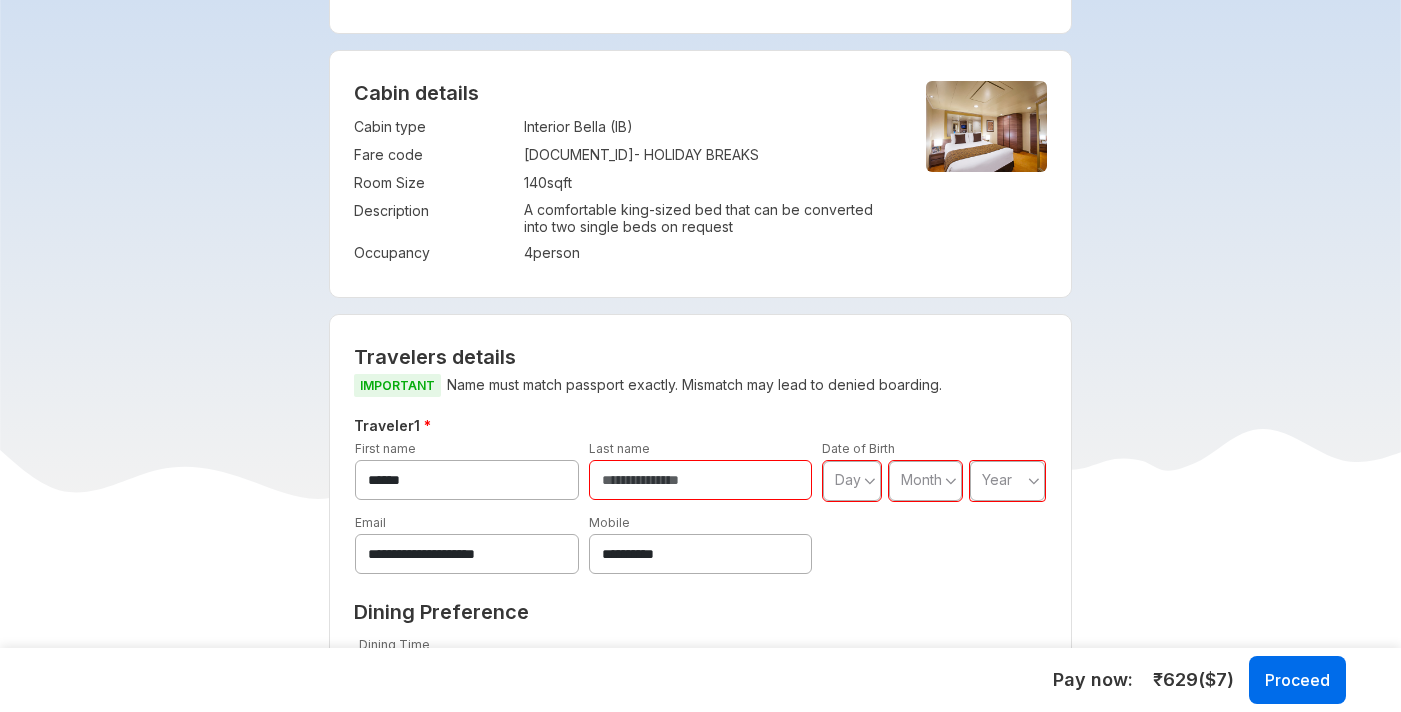 click at bounding box center (701, 480) 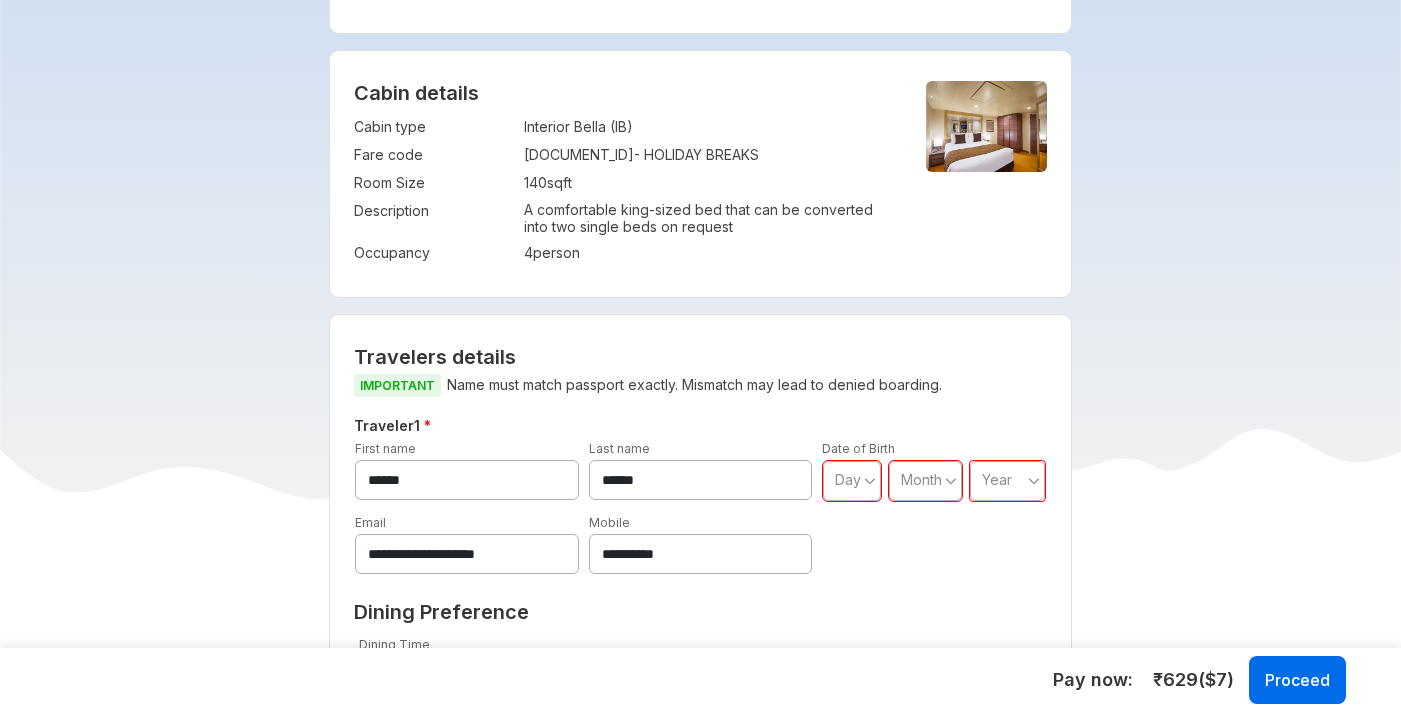 type on "******" 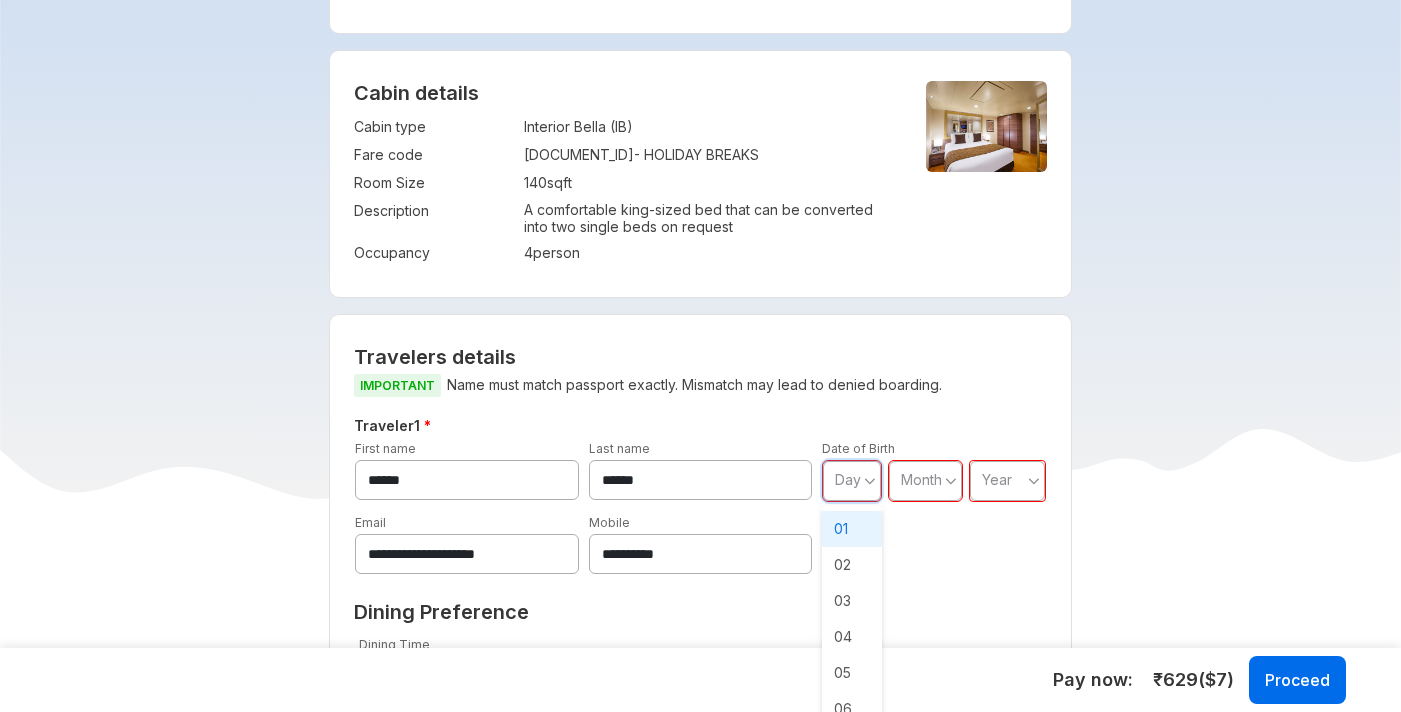 click on "01" at bounding box center [852, 529] 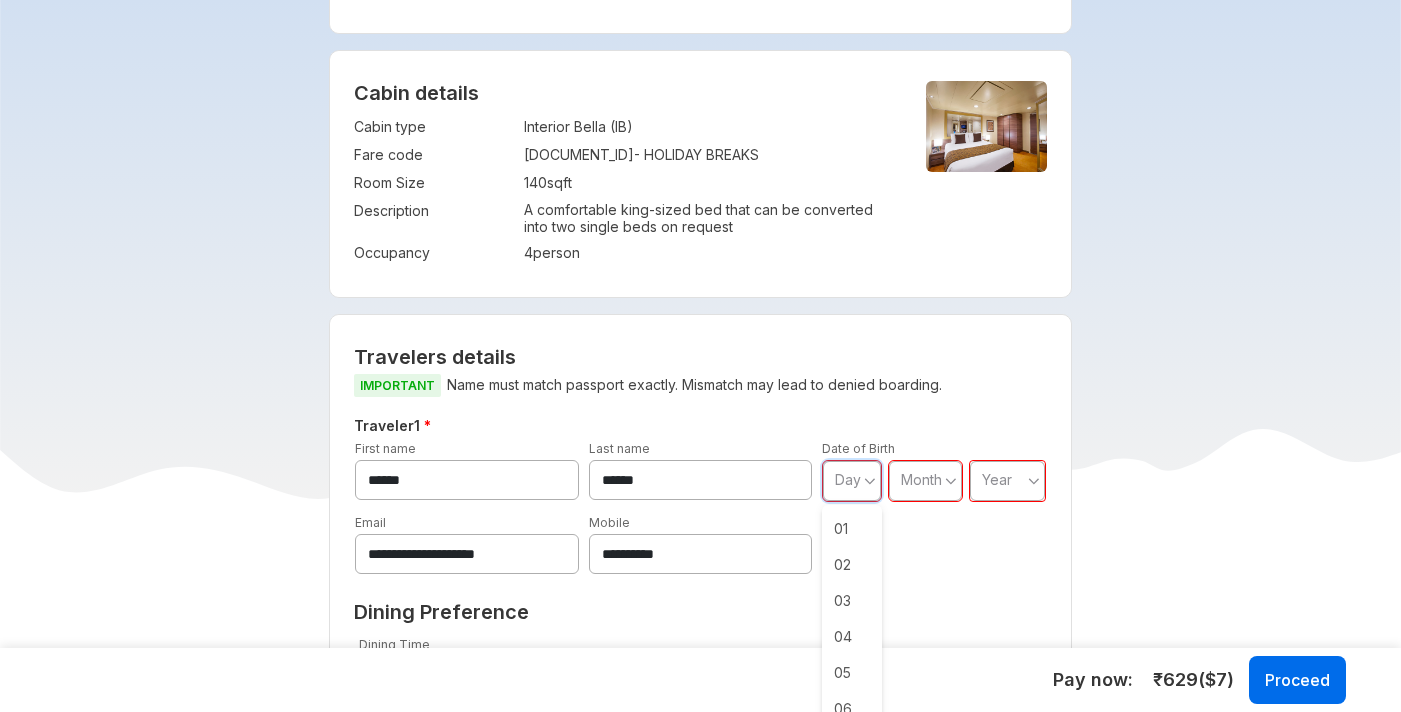 type on "**" 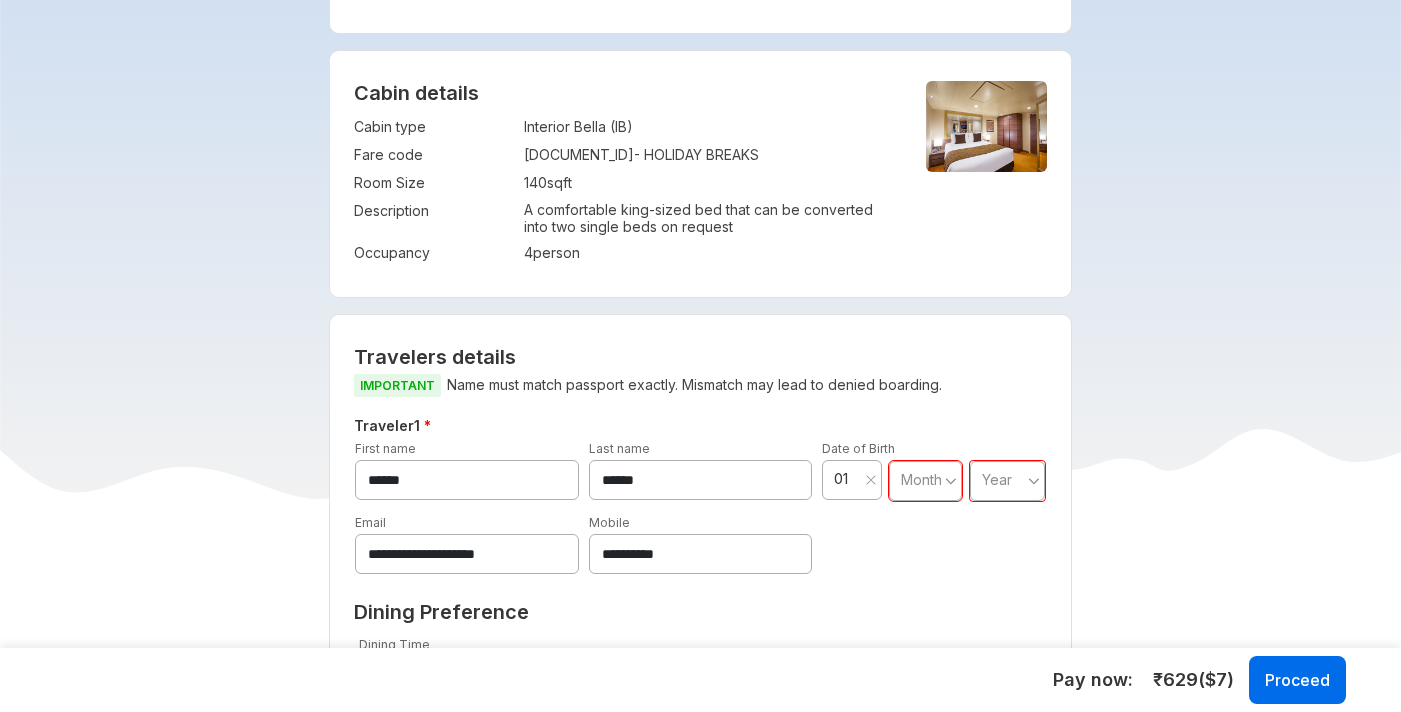 click 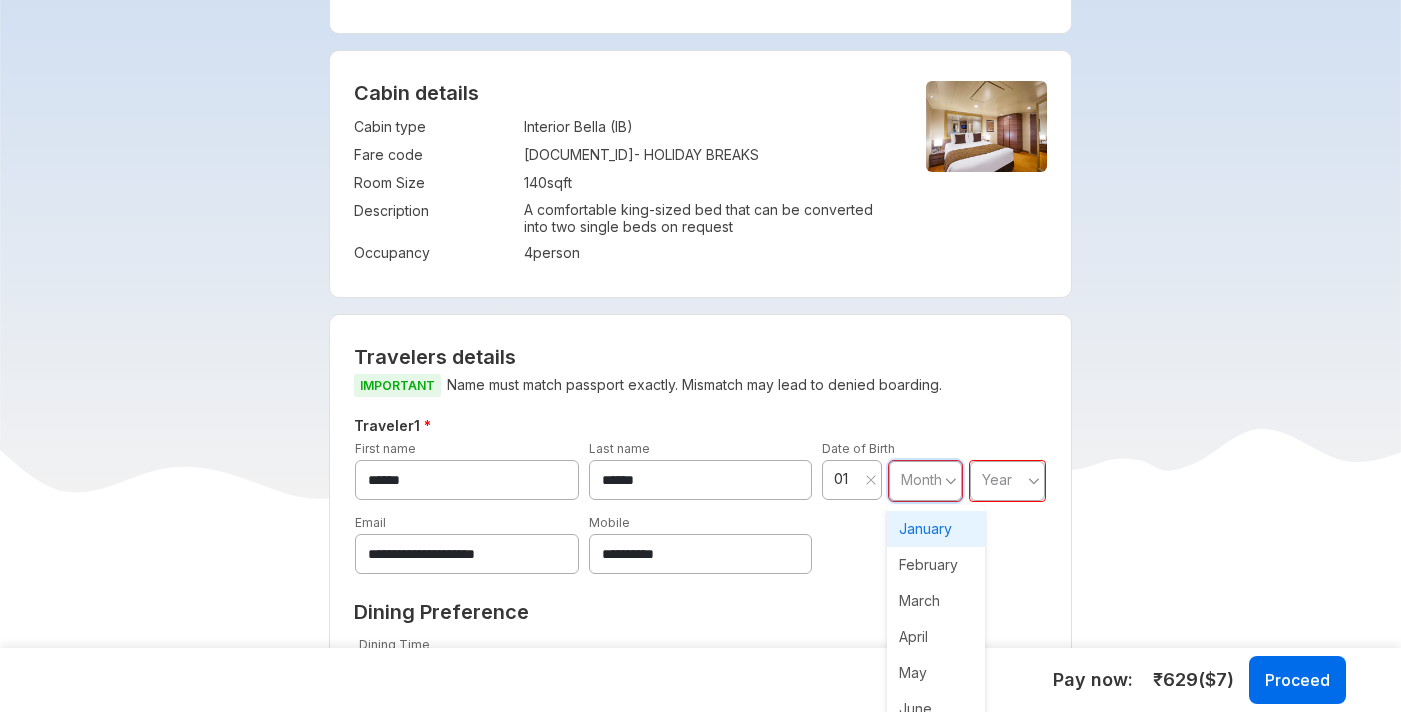 click on "January" at bounding box center (936, 529) 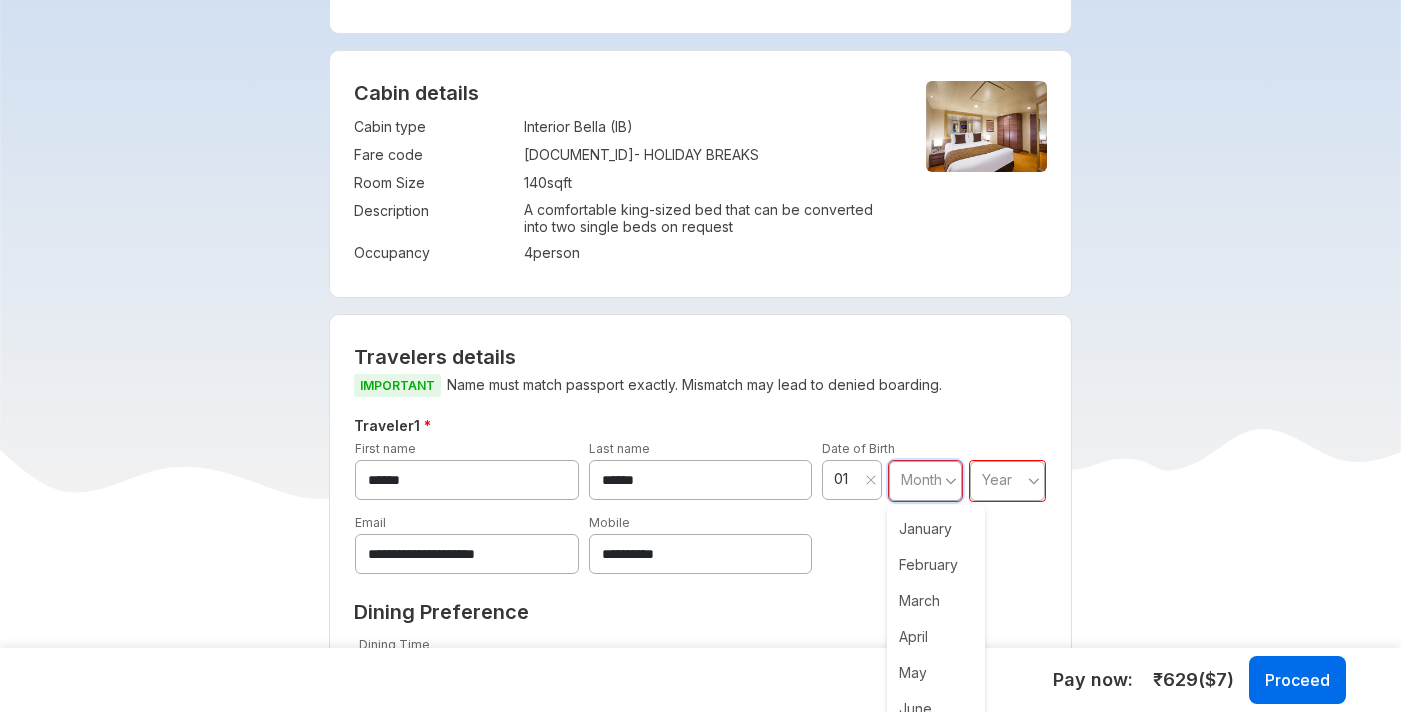 type on "**" 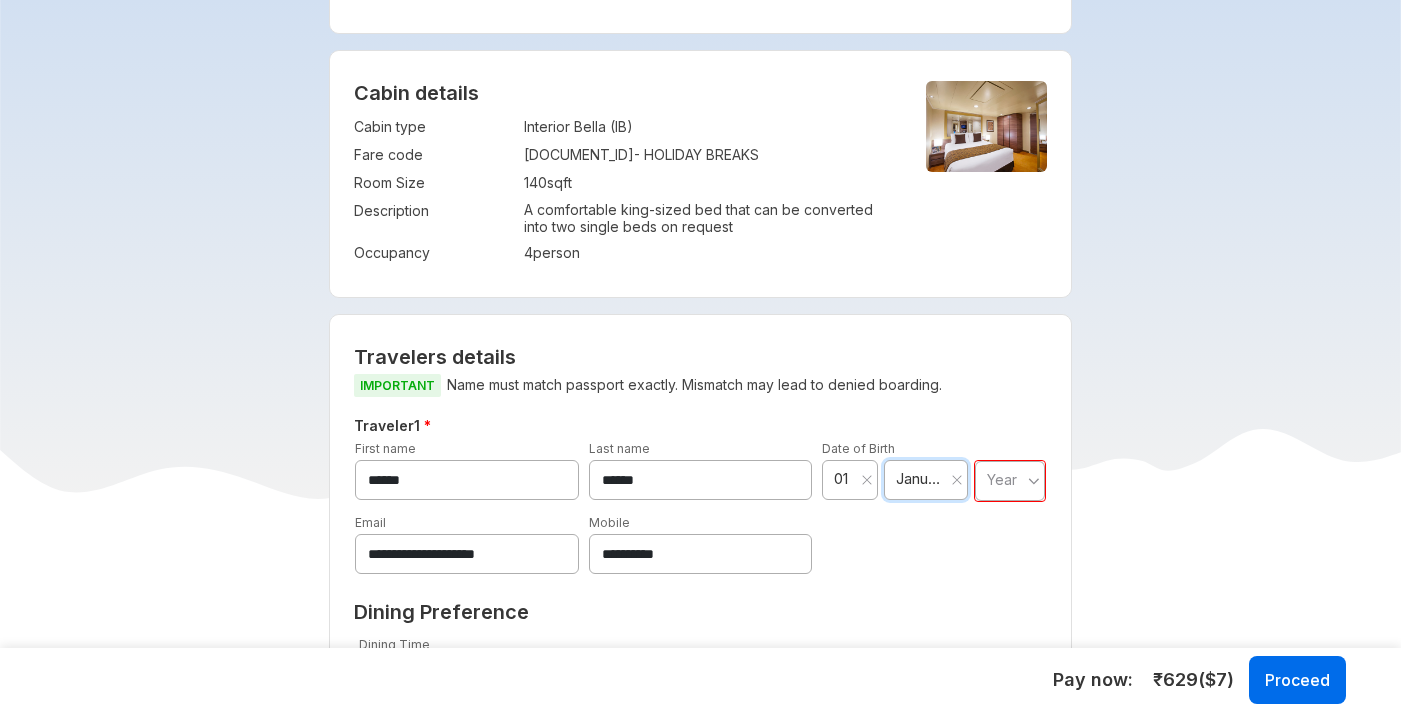 click on "Year" at bounding box center (1010, 481) 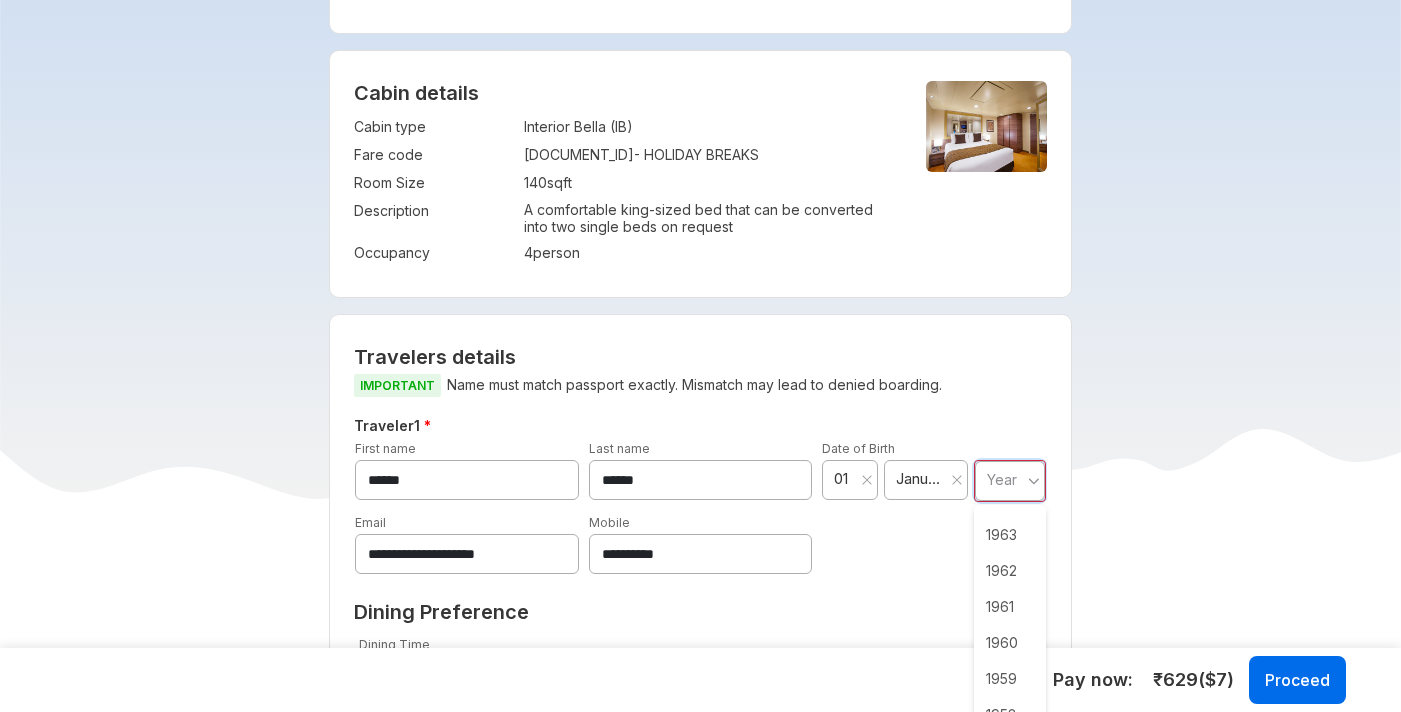 scroll, scrollTop: 2406, scrollLeft: 0, axis: vertical 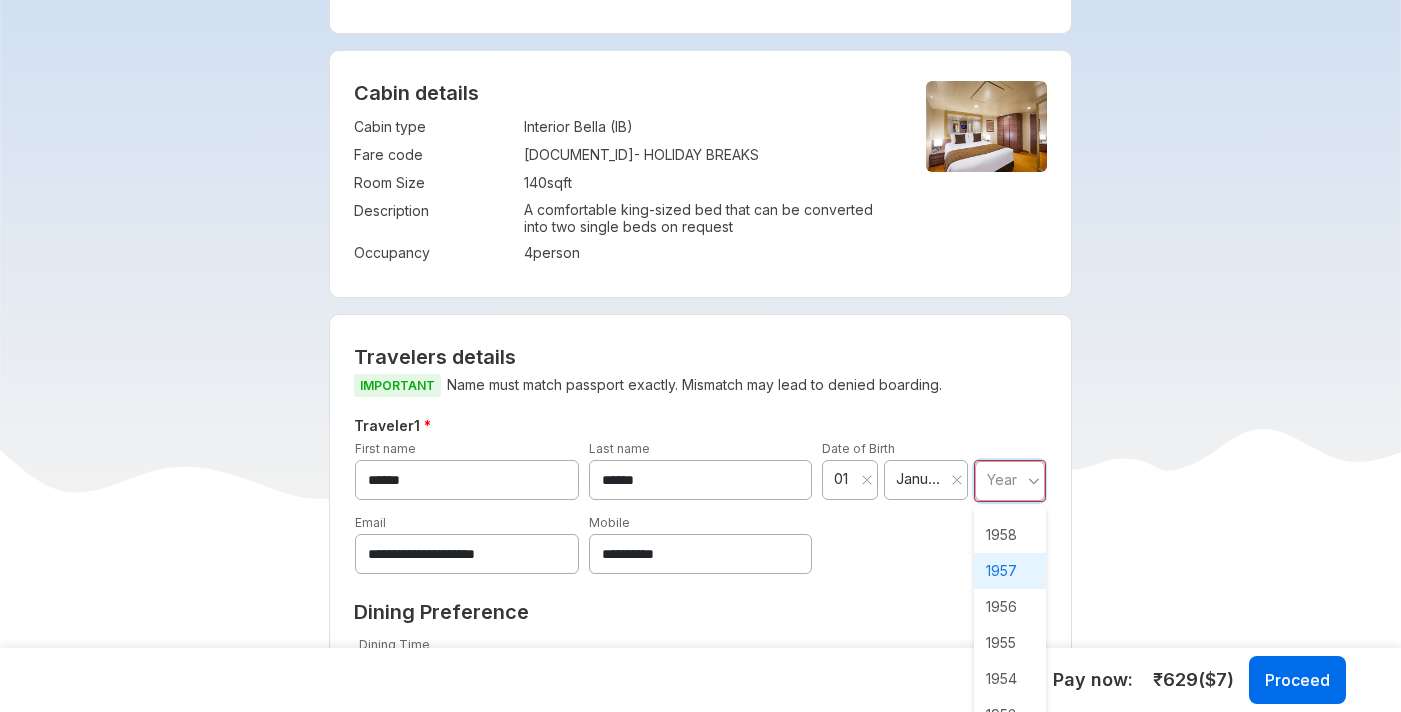 click on "1957" at bounding box center (1010, 571) 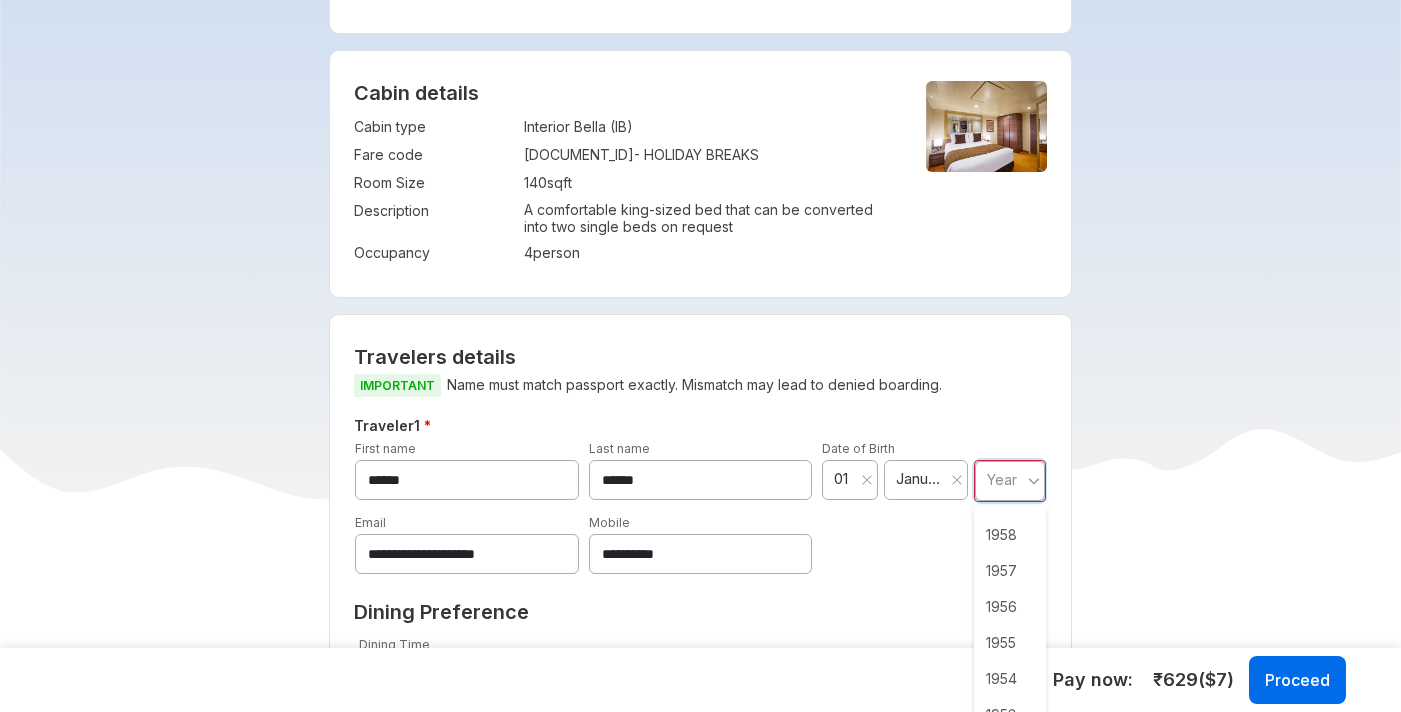 type on "****" 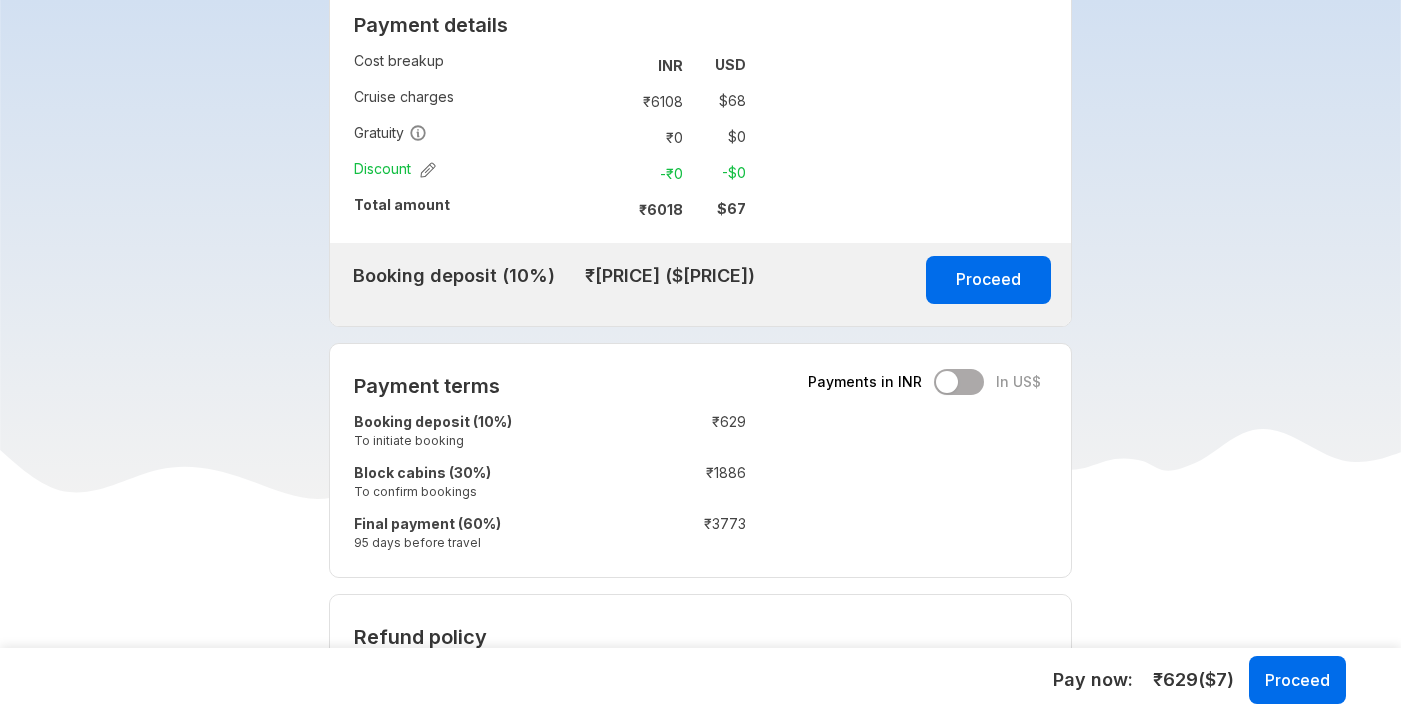 scroll, scrollTop: 1613, scrollLeft: 0, axis: vertical 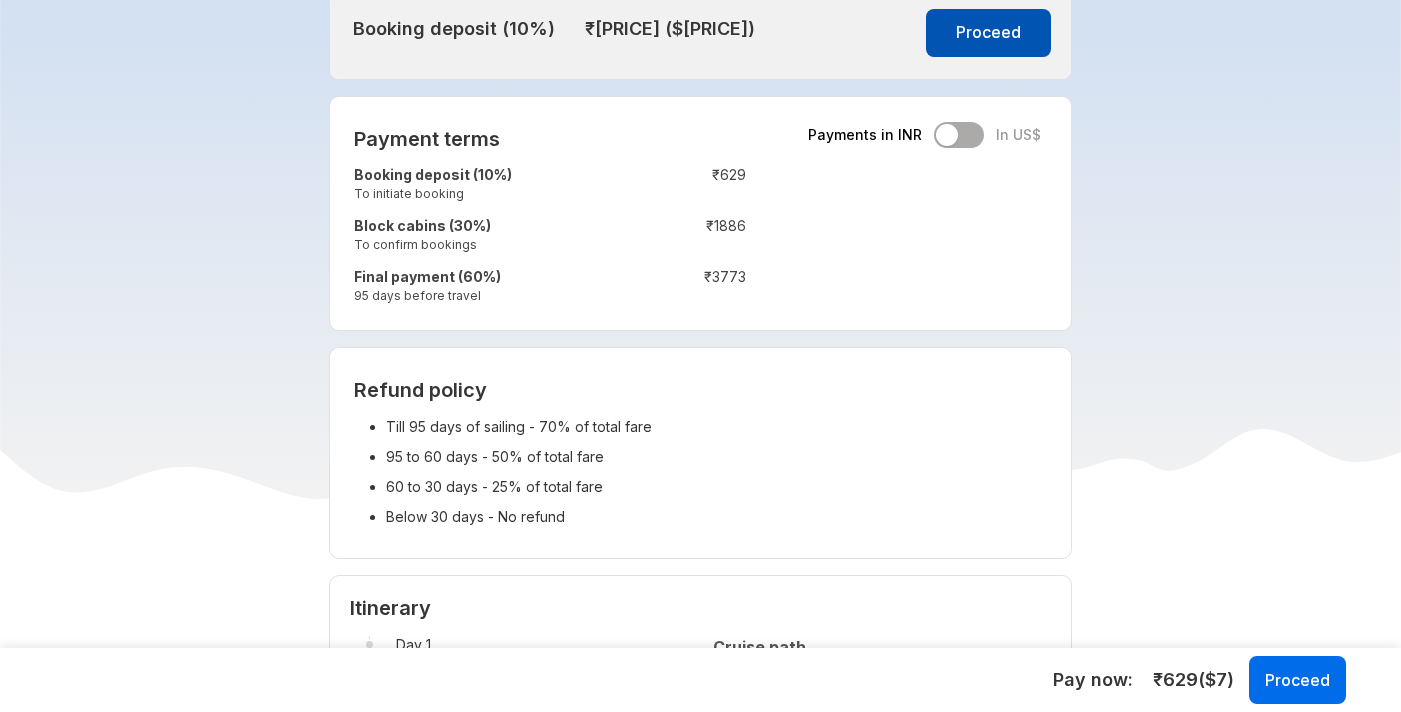 click on "Proceed" at bounding box center (988, 33) 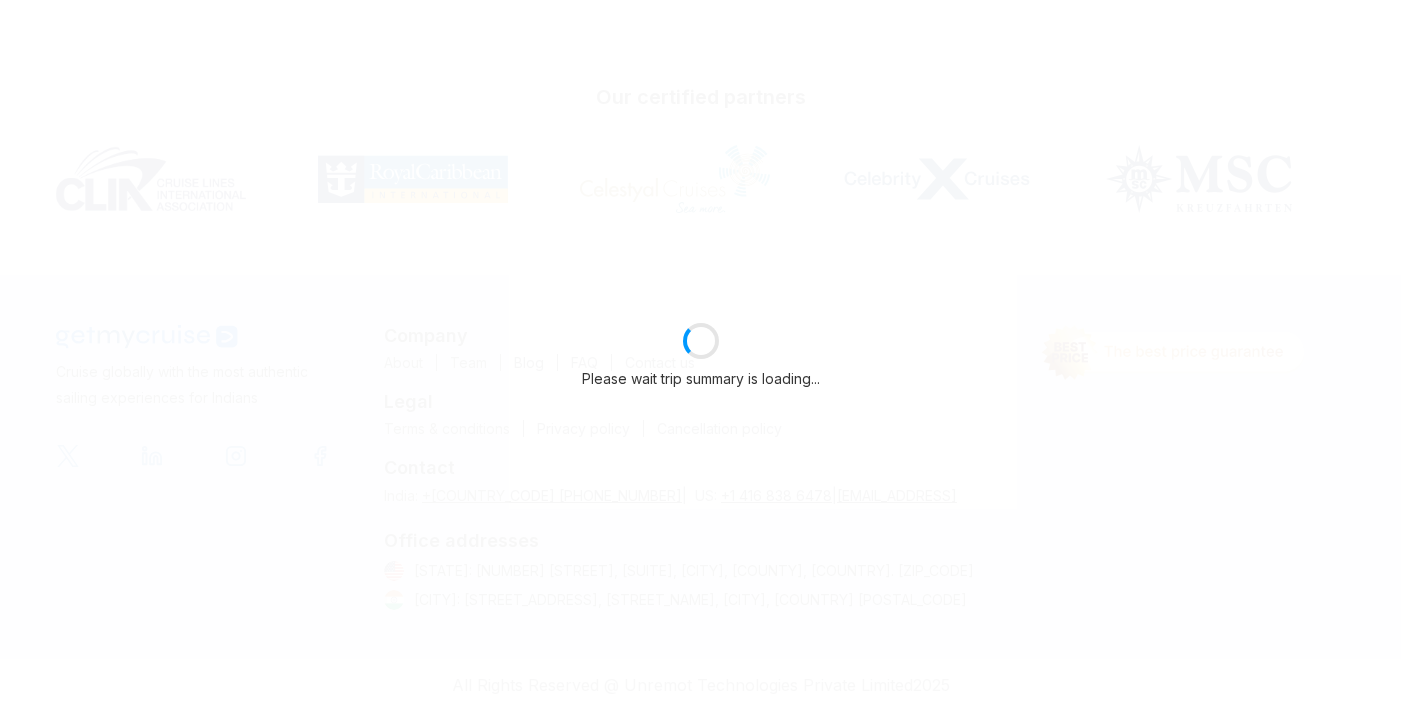 select on "**" 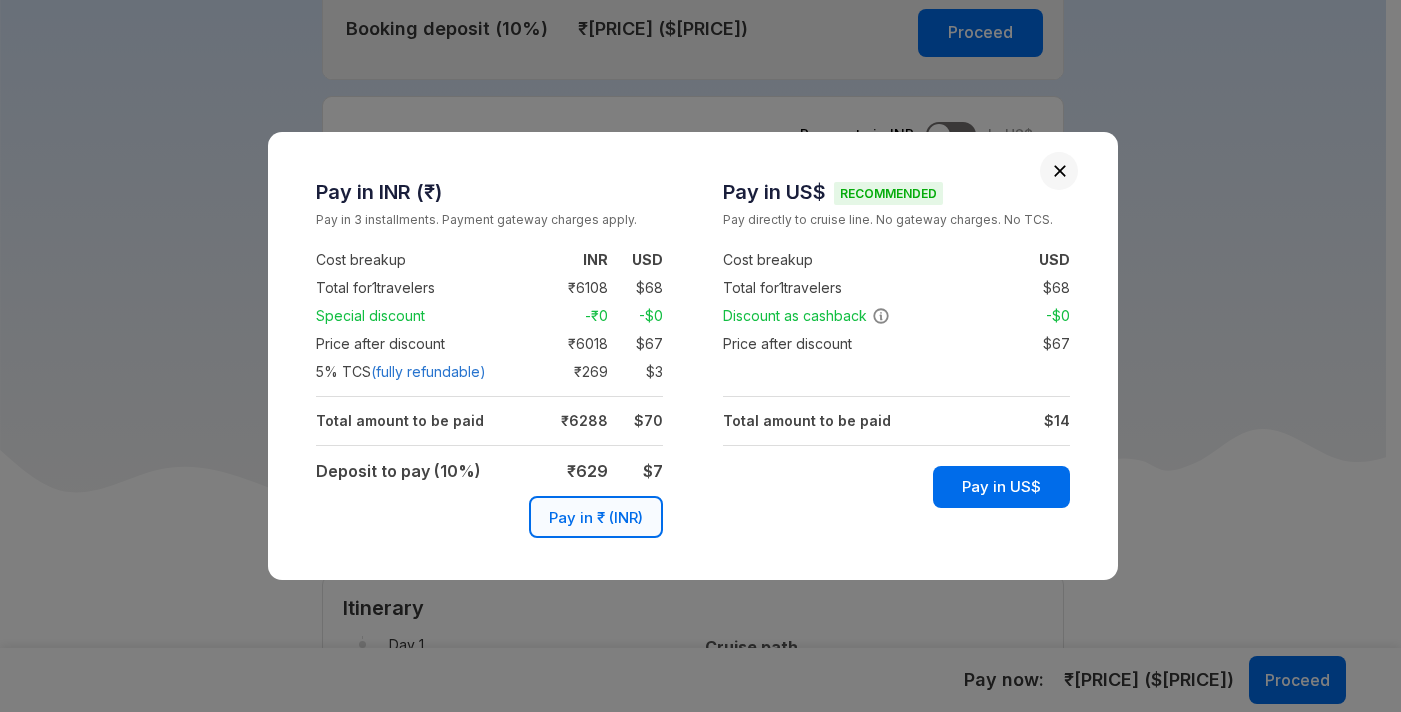 scroll, scrollTop: 1793, scrollLeft: 0, axis: vertical 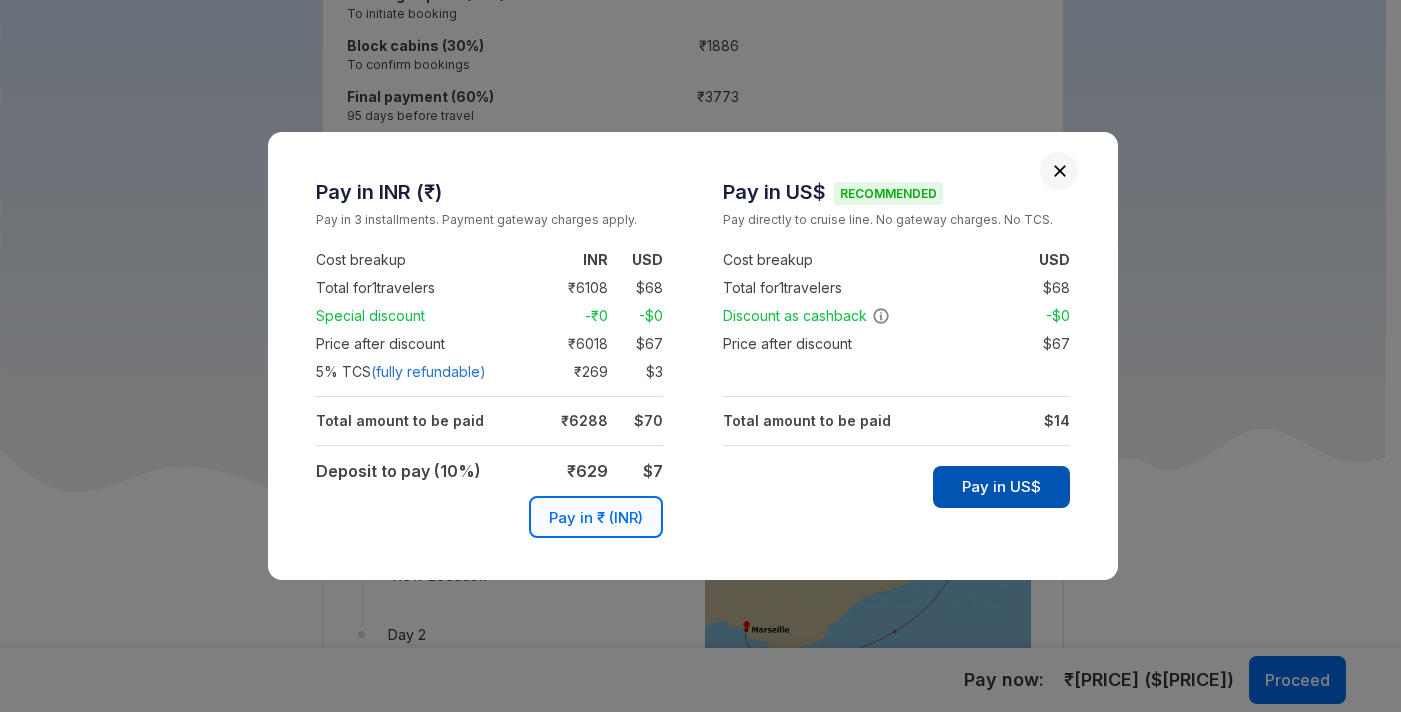 click on "Pay in US$" at bounding box center (1001, 487) 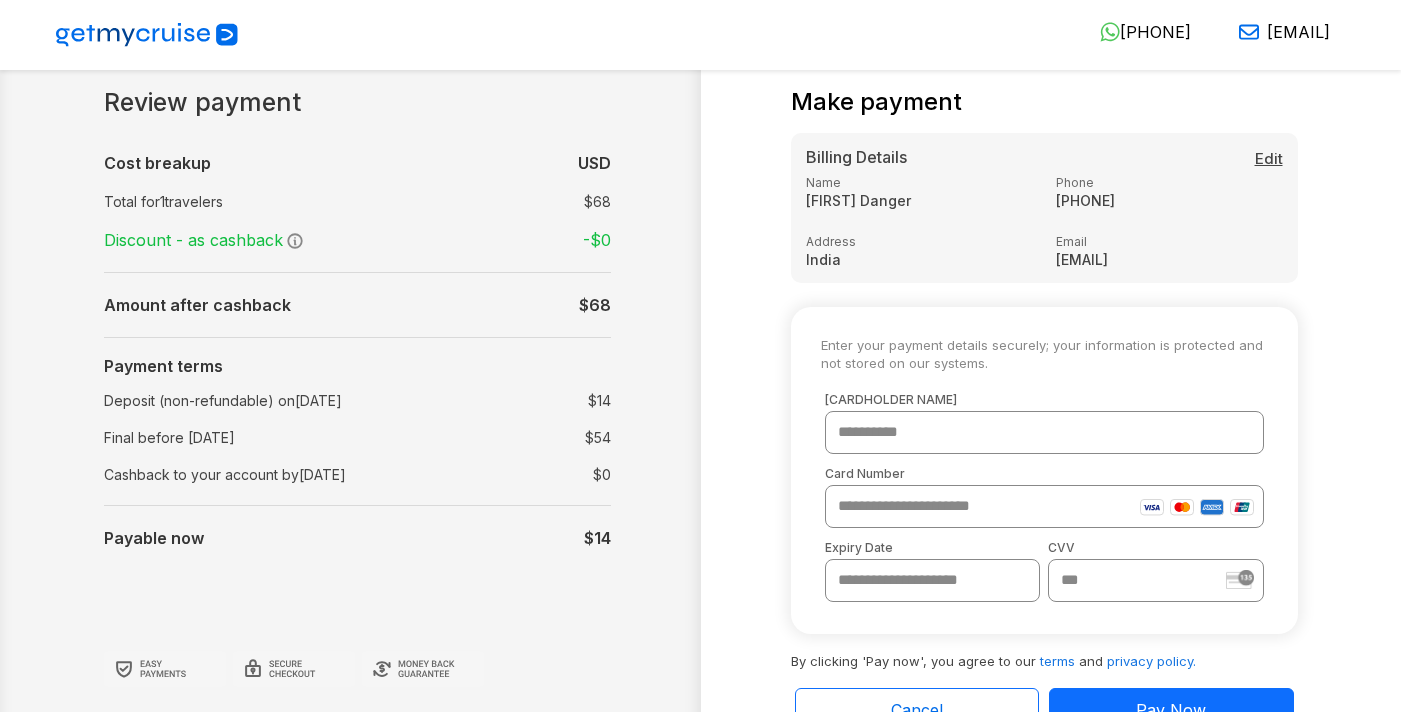 scroll, scrollTop: 0, scrollLeft: 0, axis: both 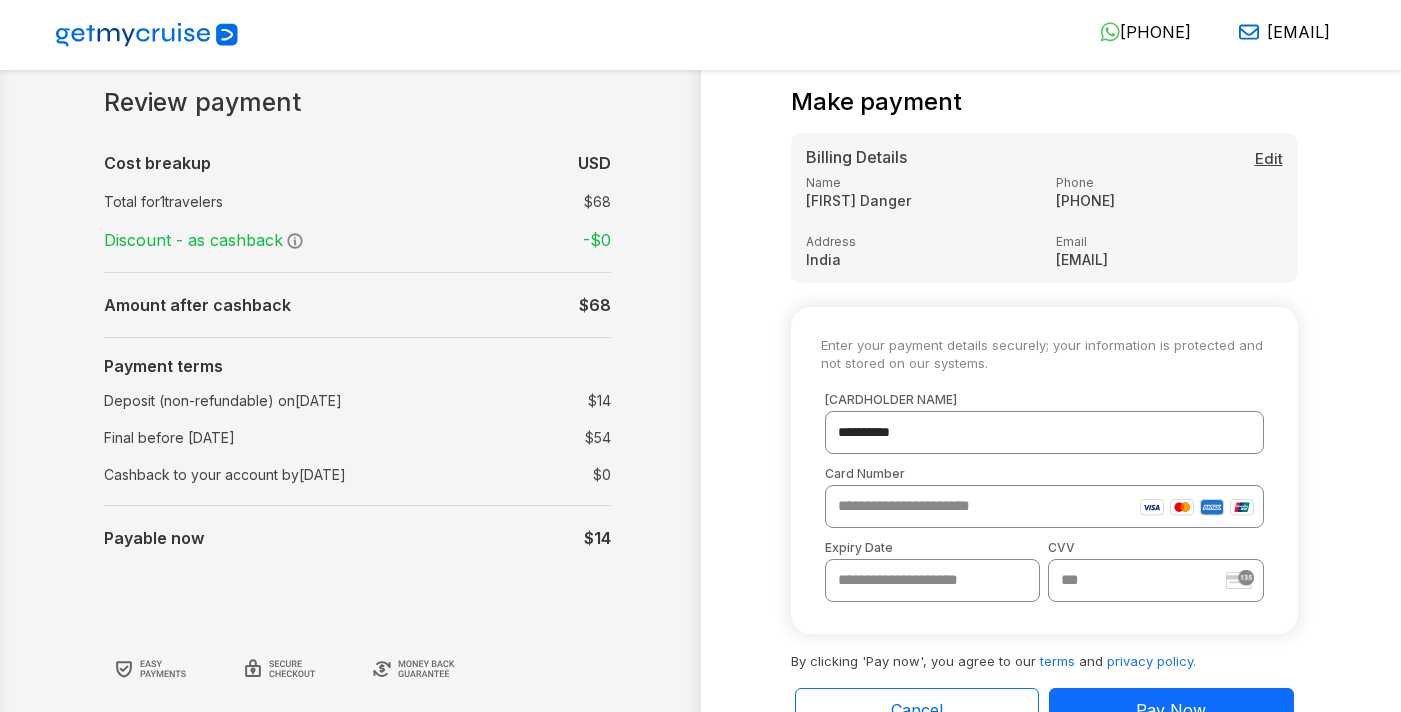 type on "**********" 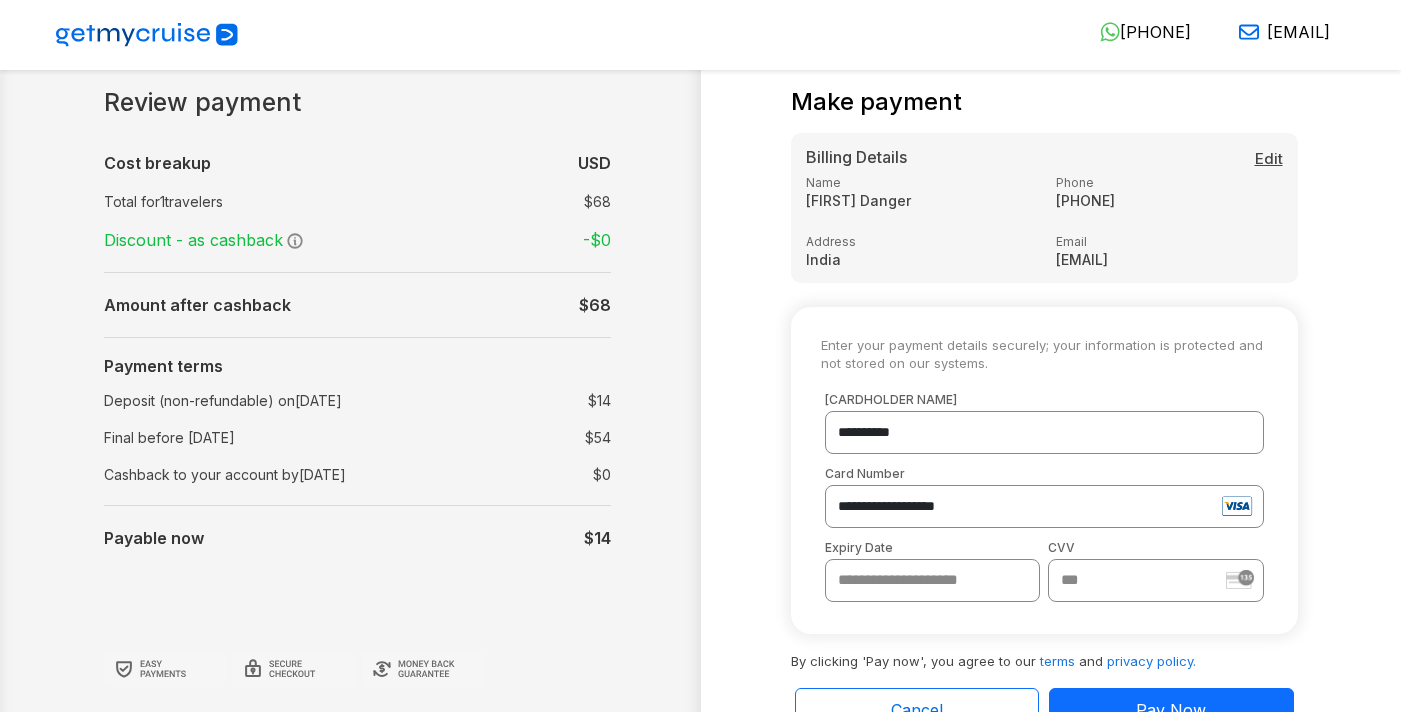 type on "**********" 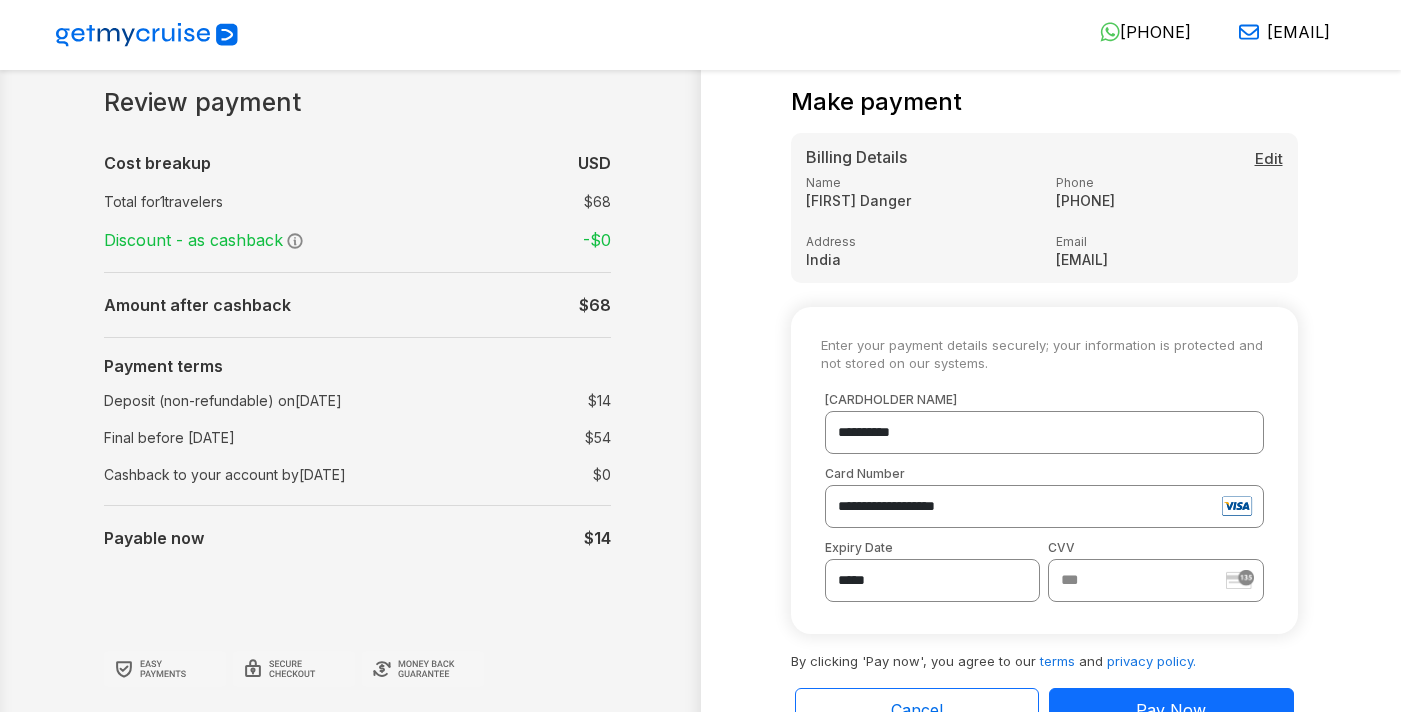 type on "*****" 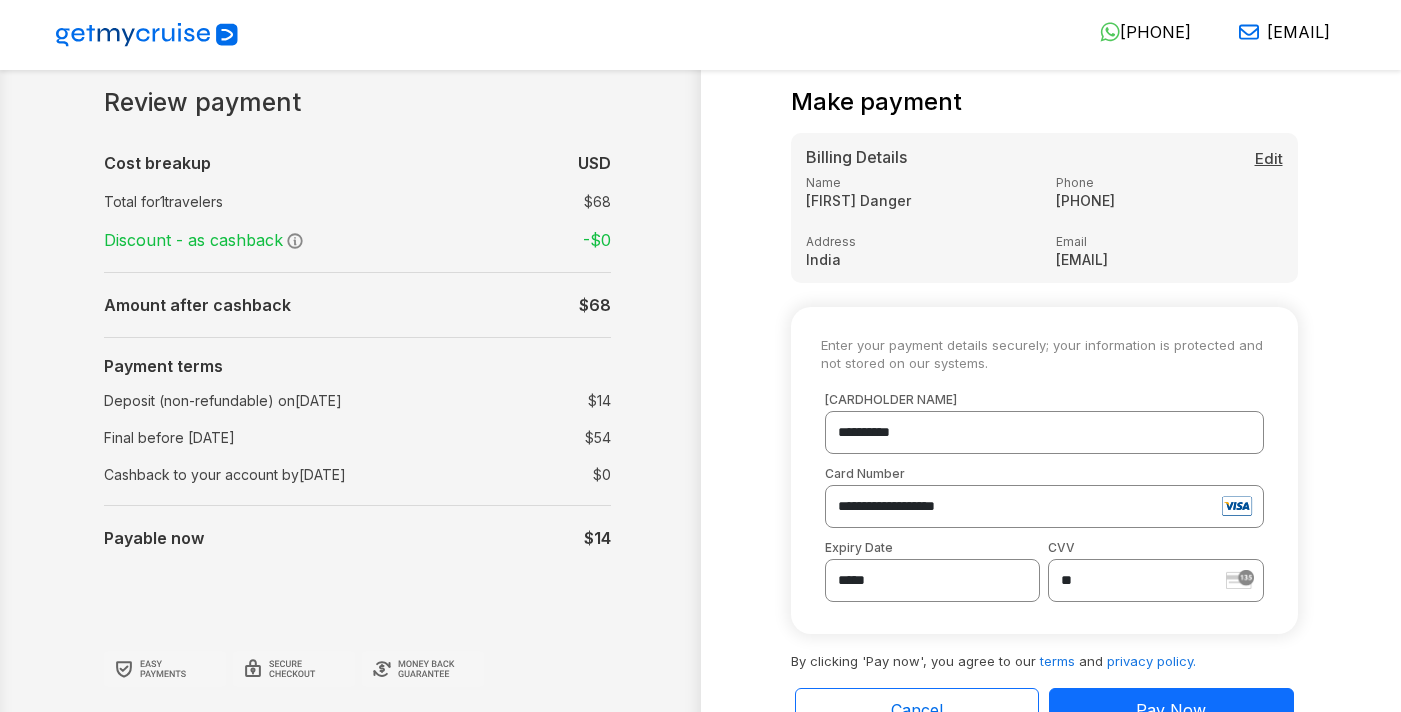 type on "***" 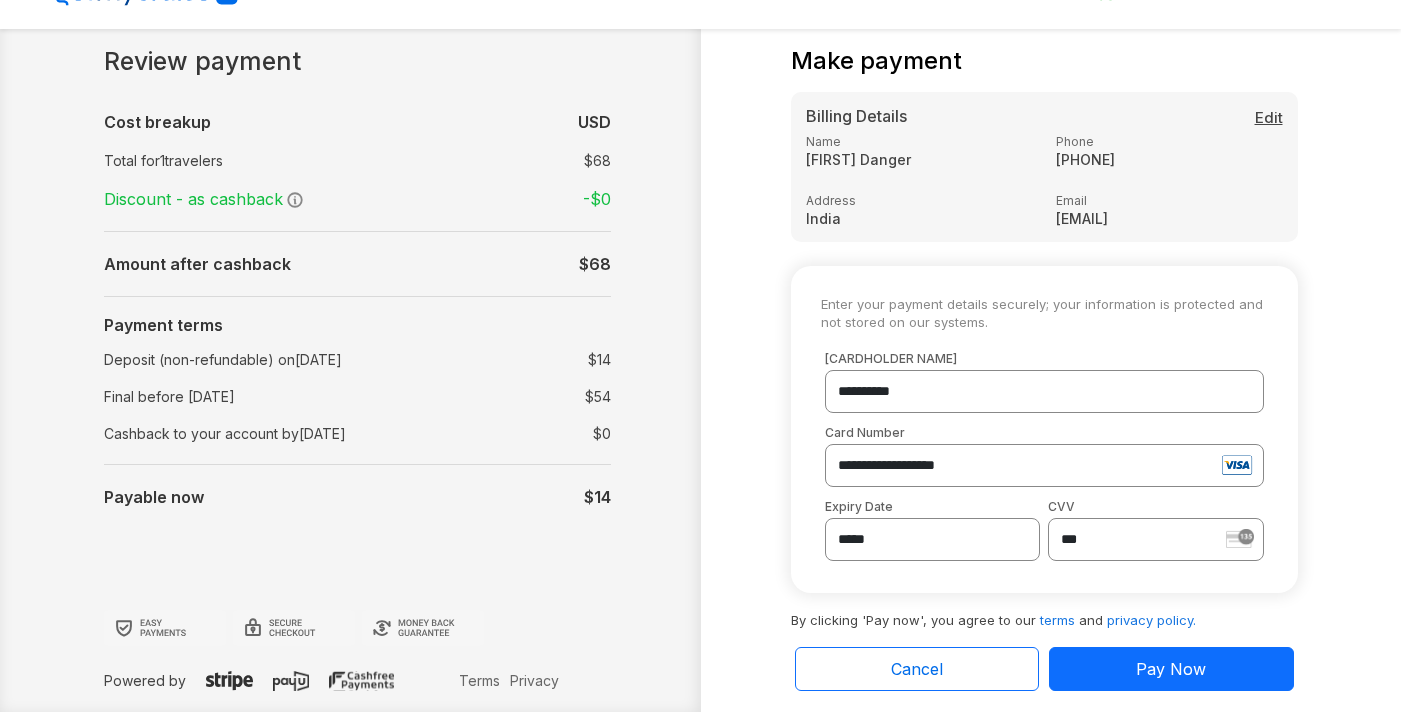 scroll, scrollTop: 41, scrollLeft: 0, axis: vertical 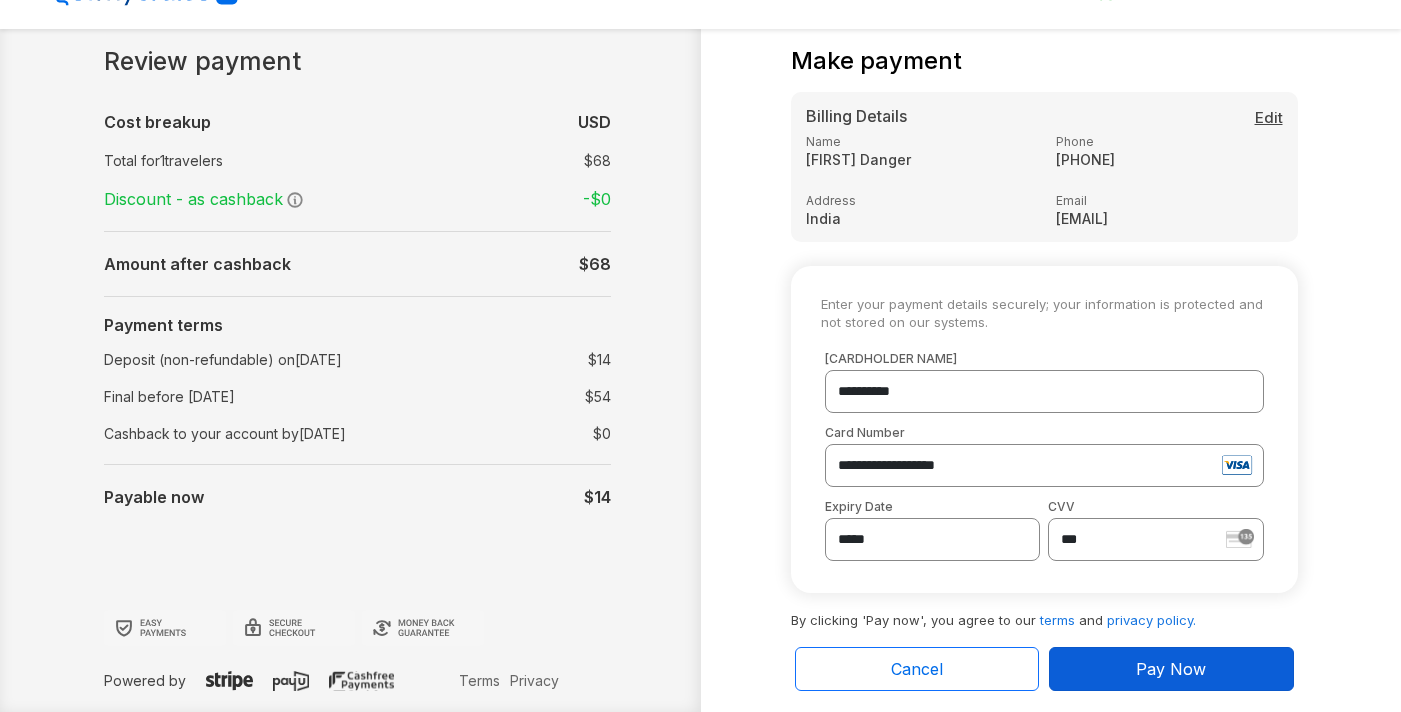 click on "Pay Now" at bounding box center [1171, 669] 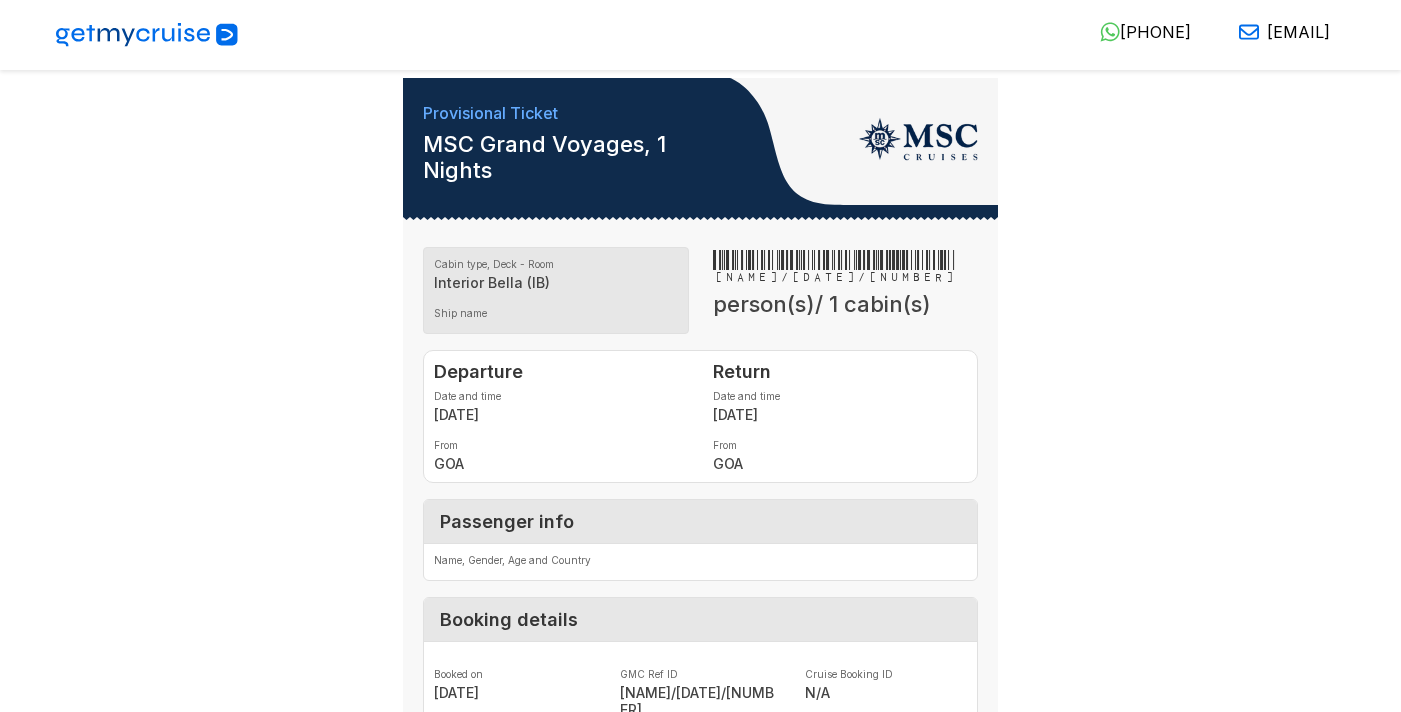 scroll, scrollTop: 0, scrollLeft: 0, axis: both 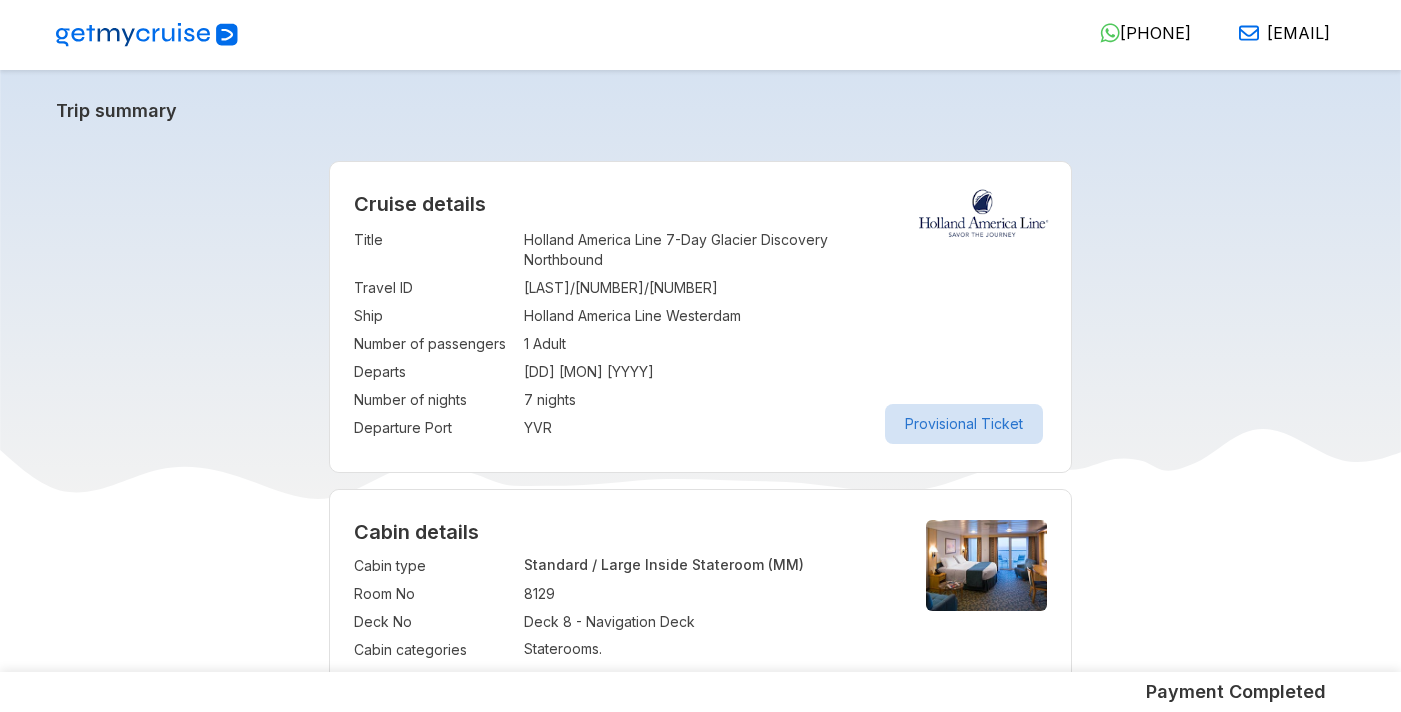 select on "*" 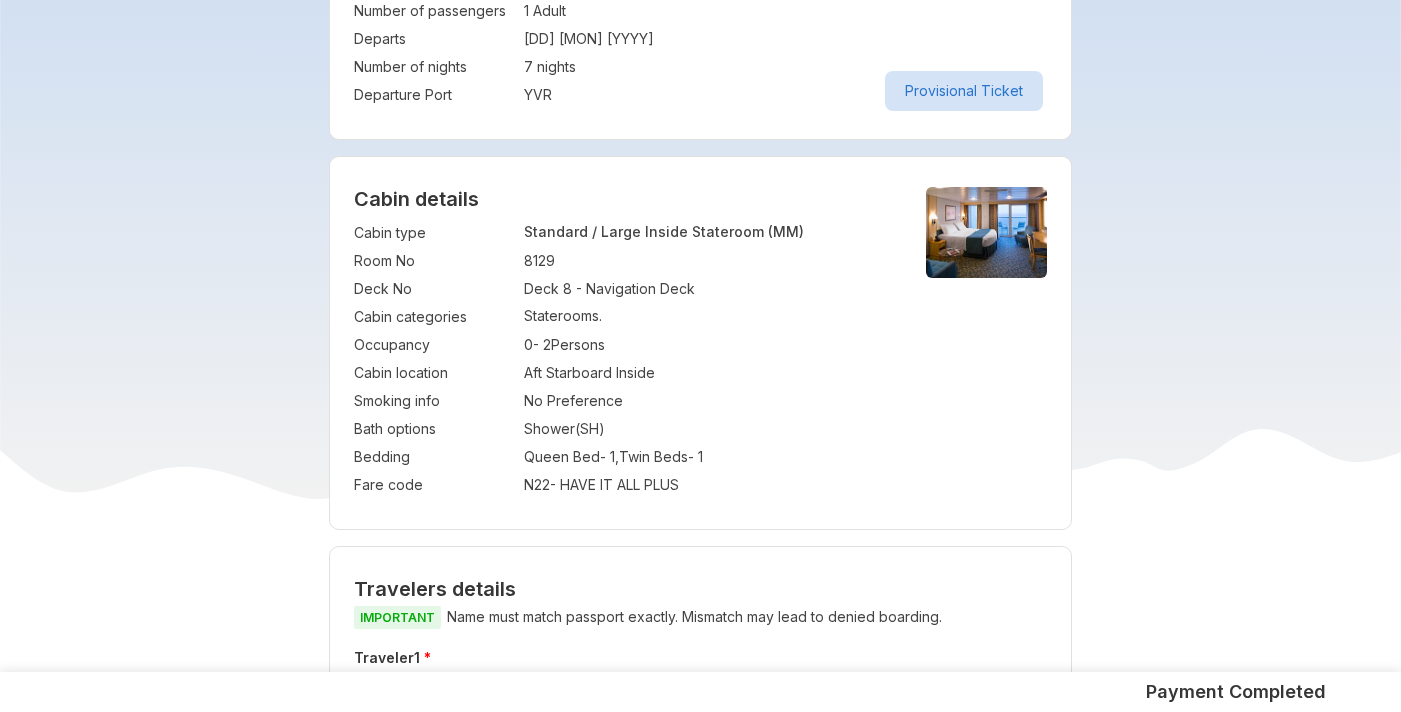 scroll, scrollTop: 0, scrollLeft: 0, axis: both 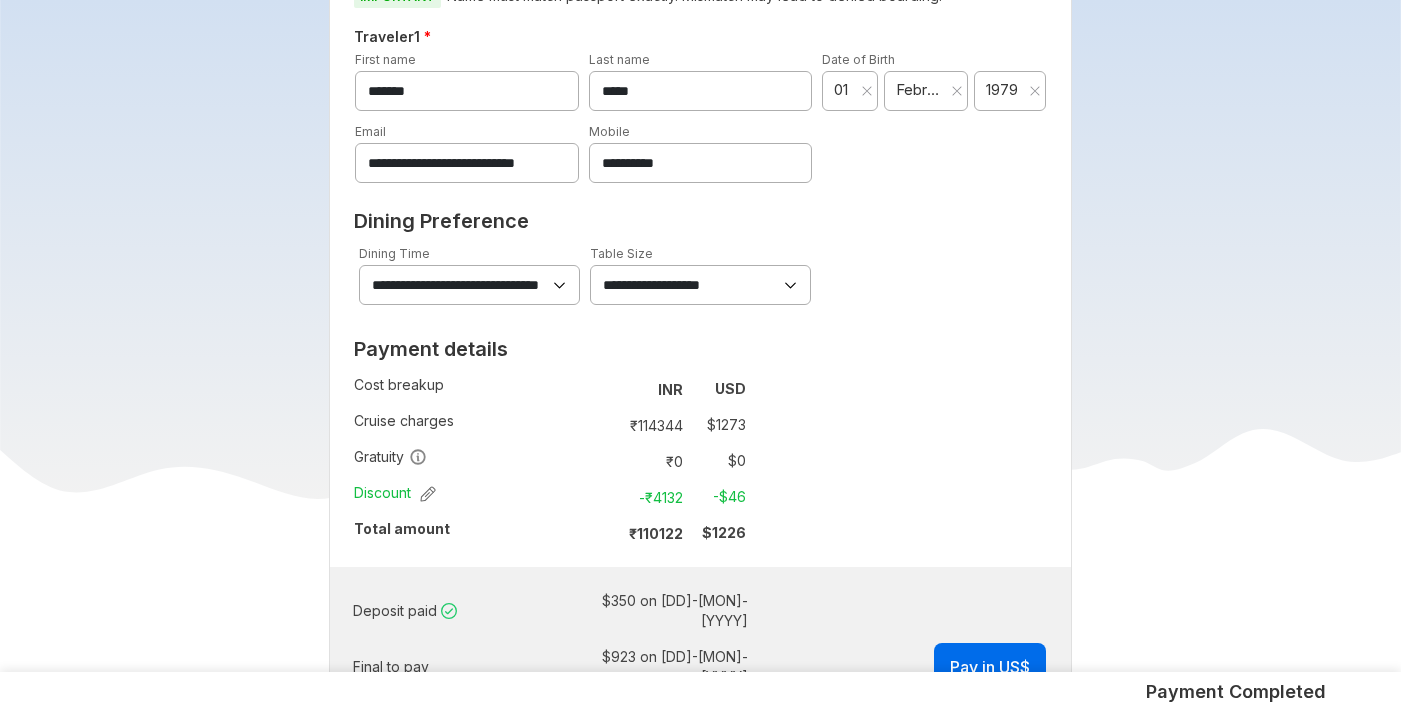 click on "**********" at bounding box center [700, 285] 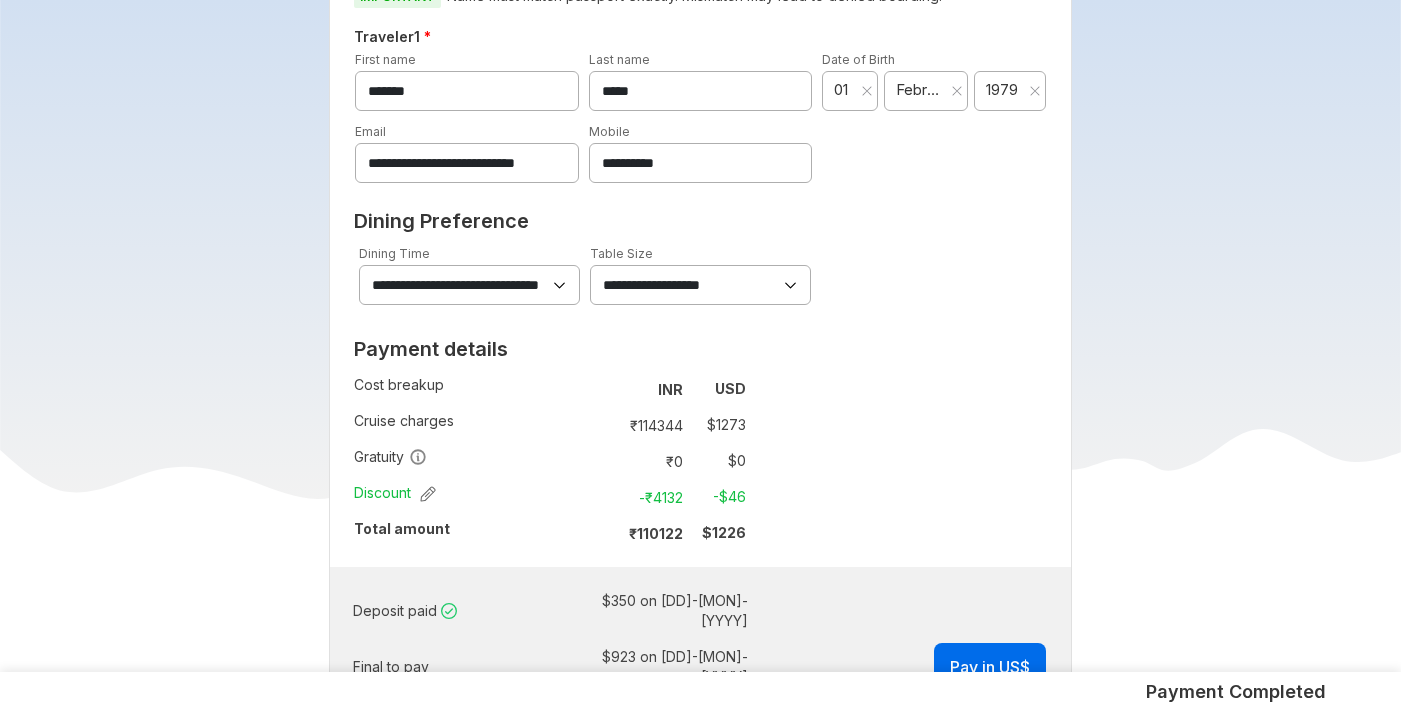 select on "*" 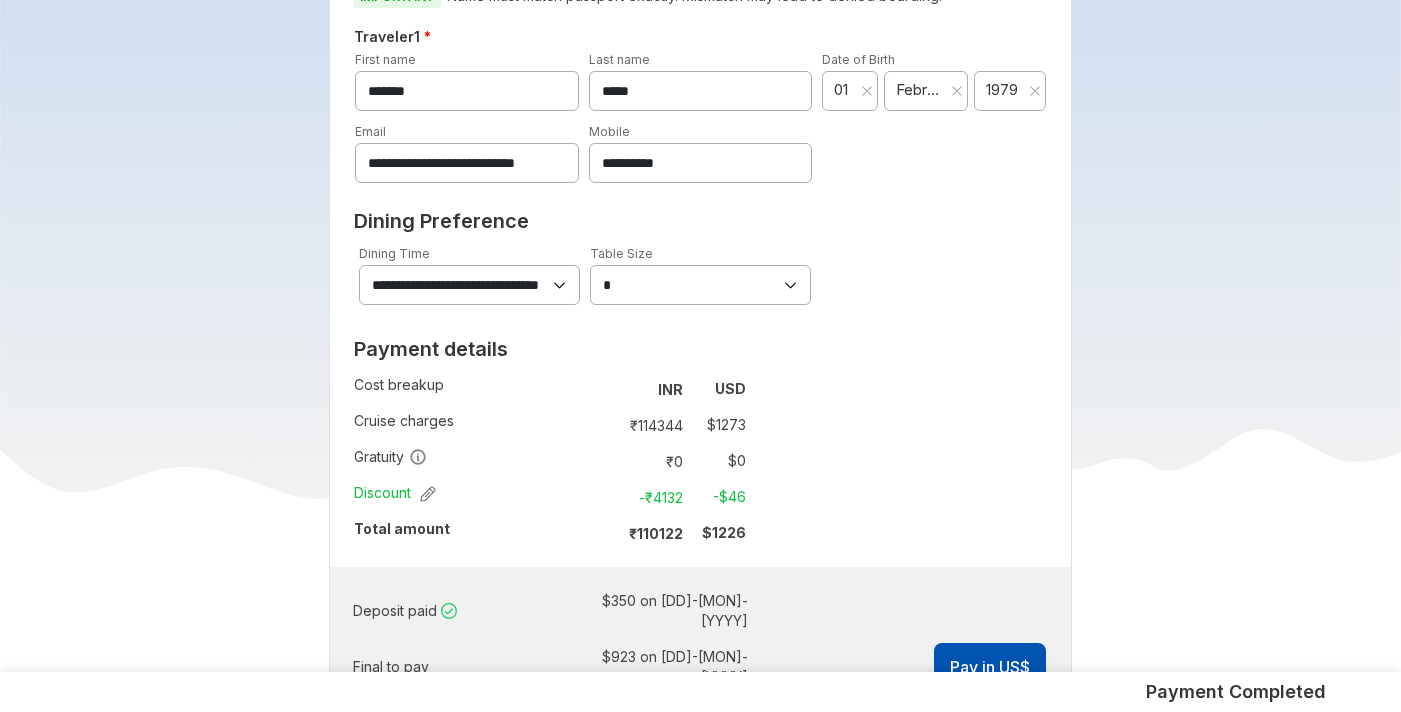 click on "Pay in US$" at bounding box center (990, 667) 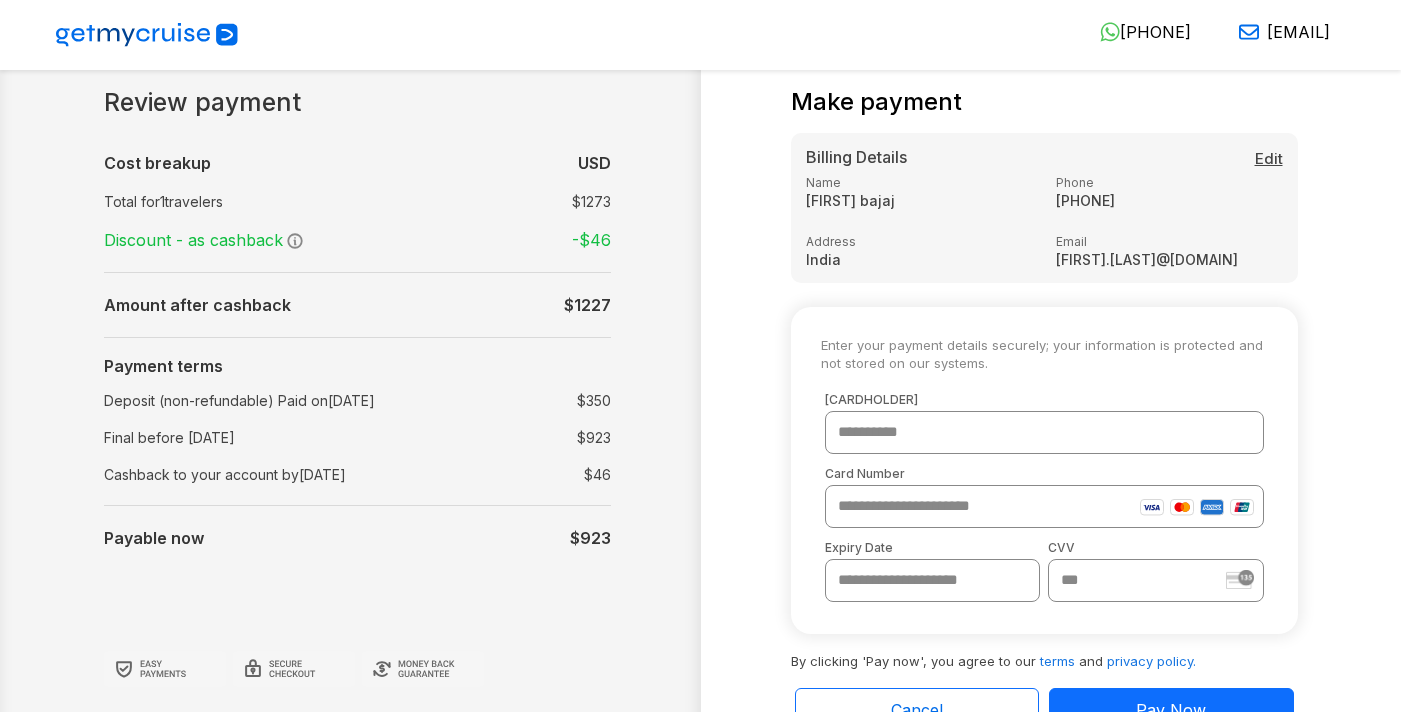 scroll, scrollTop: 0, scrollLeft: 0, axis: both 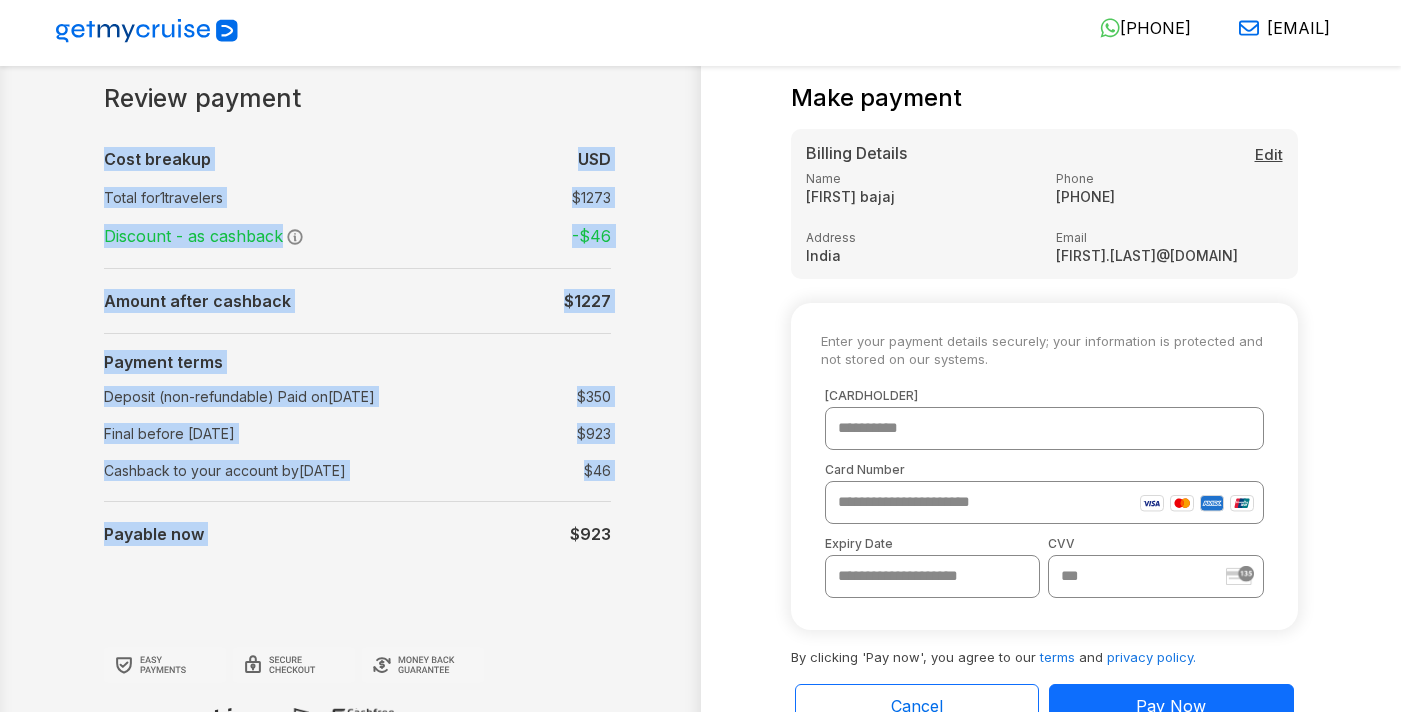 drag, startPoint x: 613, startPoint y: 537, endPoint x: 565, endPoint y: 529, distance: 48.6621 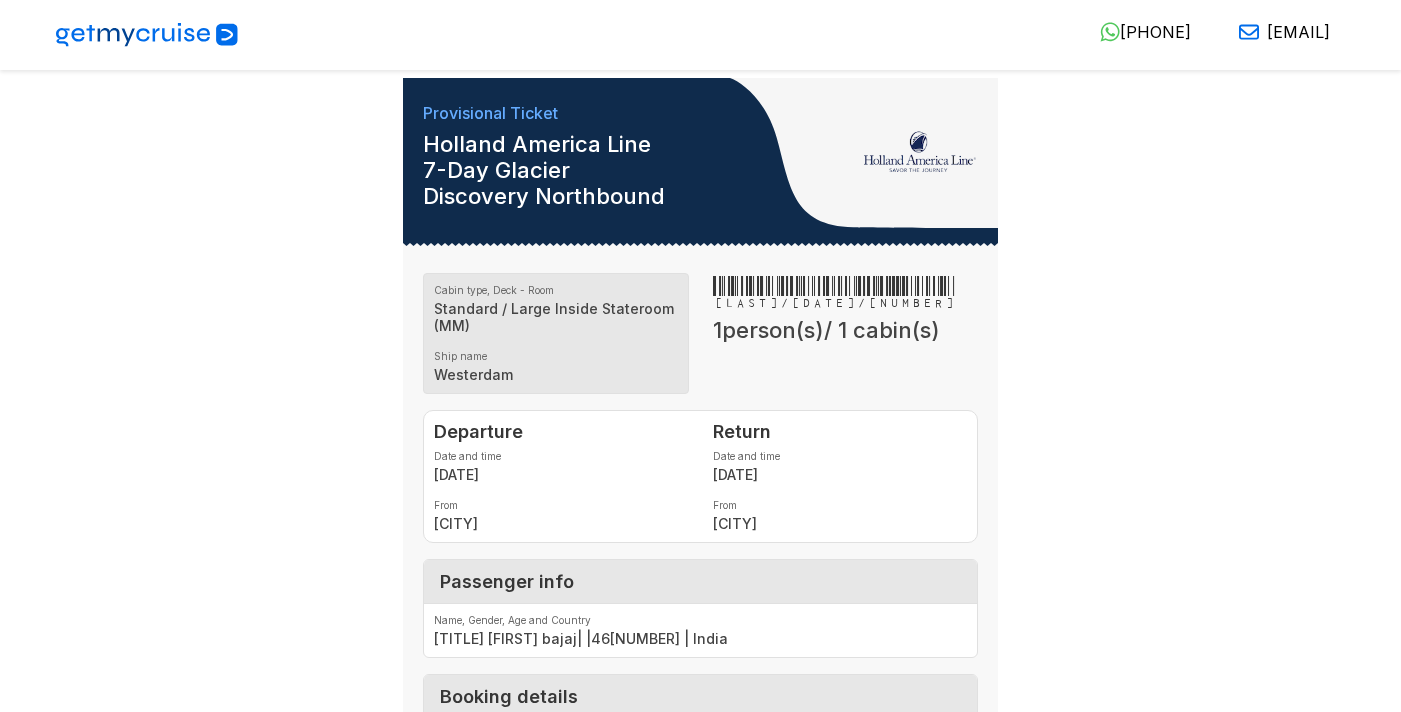 scroll, scrollTop: 0, scrollLeft: 0, axis: both 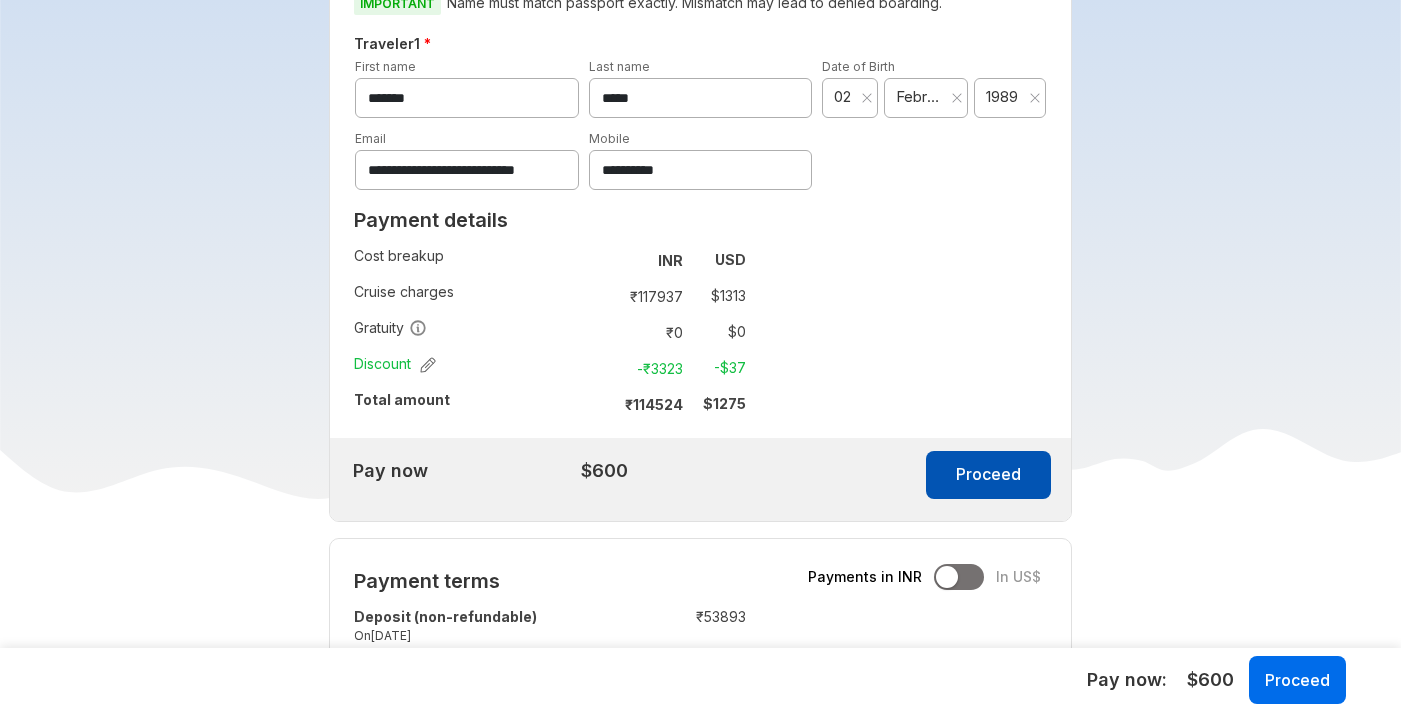click on "Proceed" at bounding box center (988, 475) 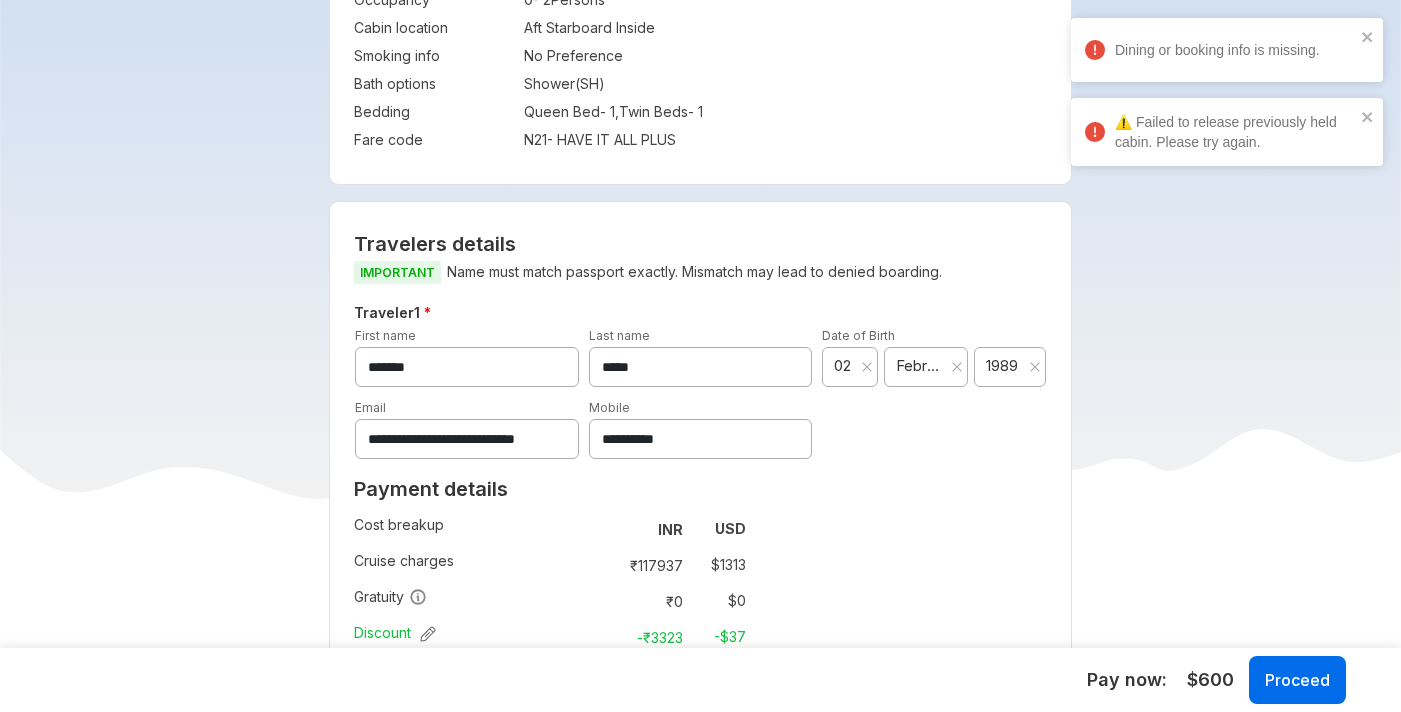 scroll, scrollTop: 679, scrollLeft: 0, axis: vertical 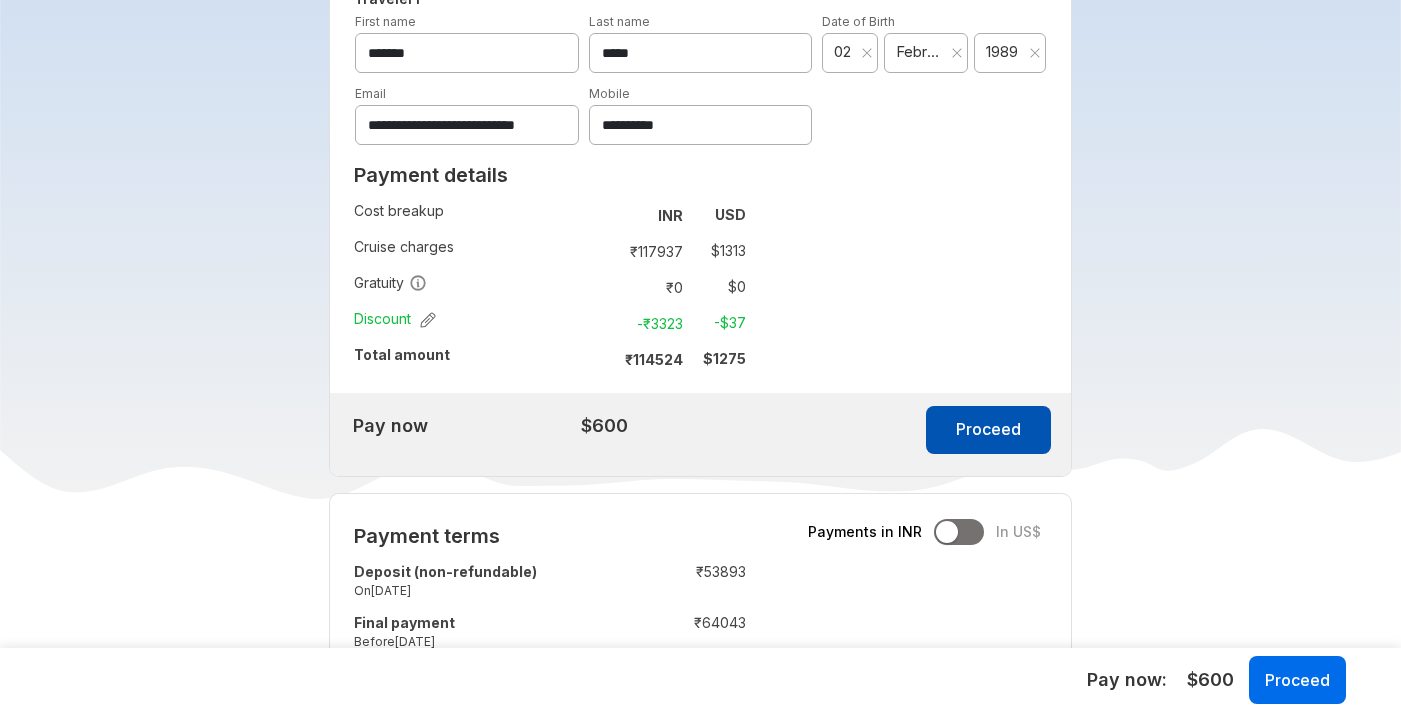 click on "Proceed" at bounding box center (988, 430) 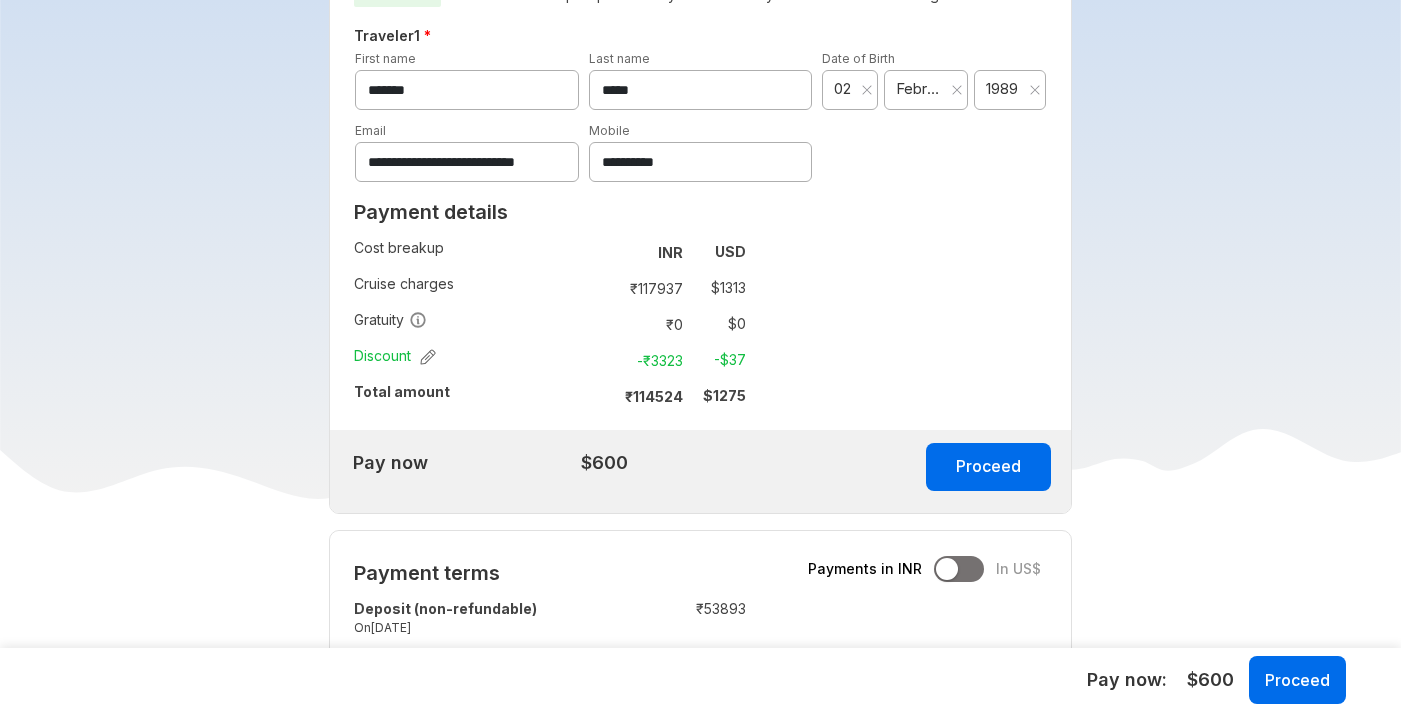 scroll, scrollTop: 622, scrollLeft: 0, axis: vertical 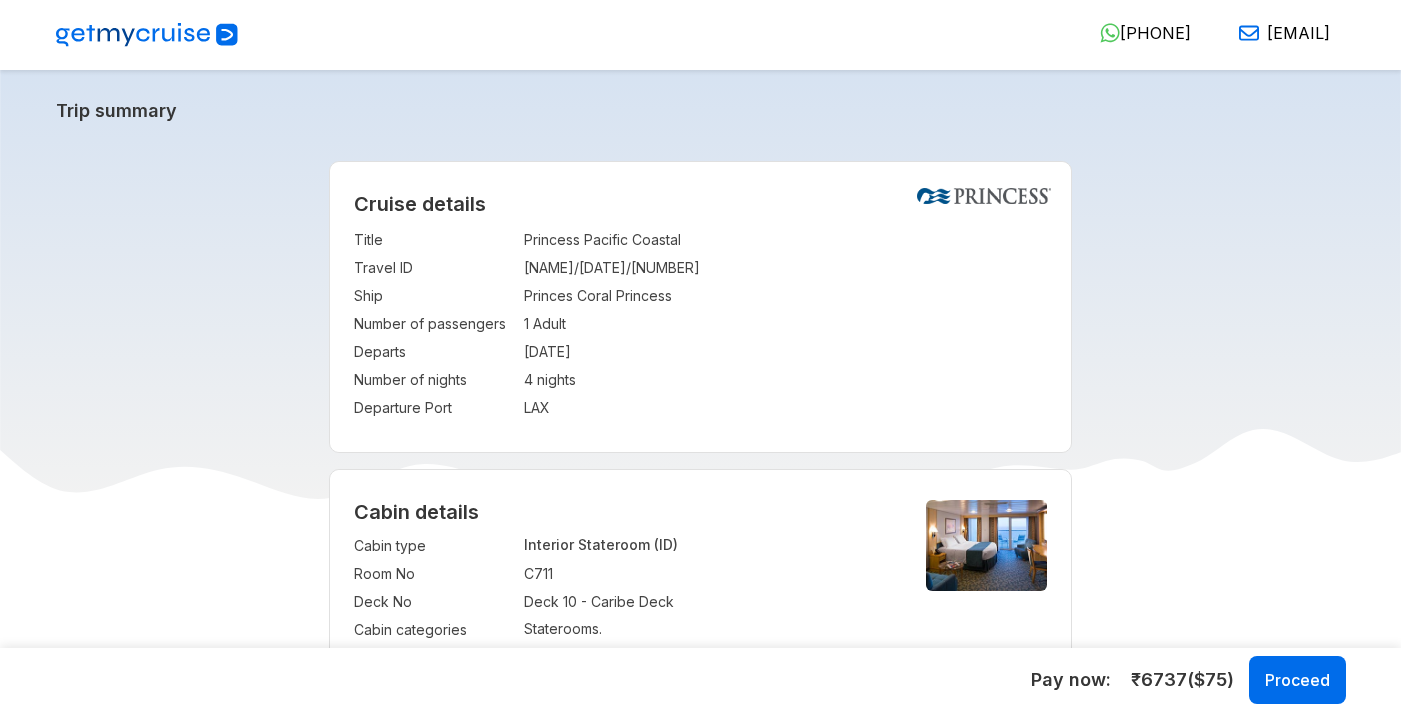 select on "**" 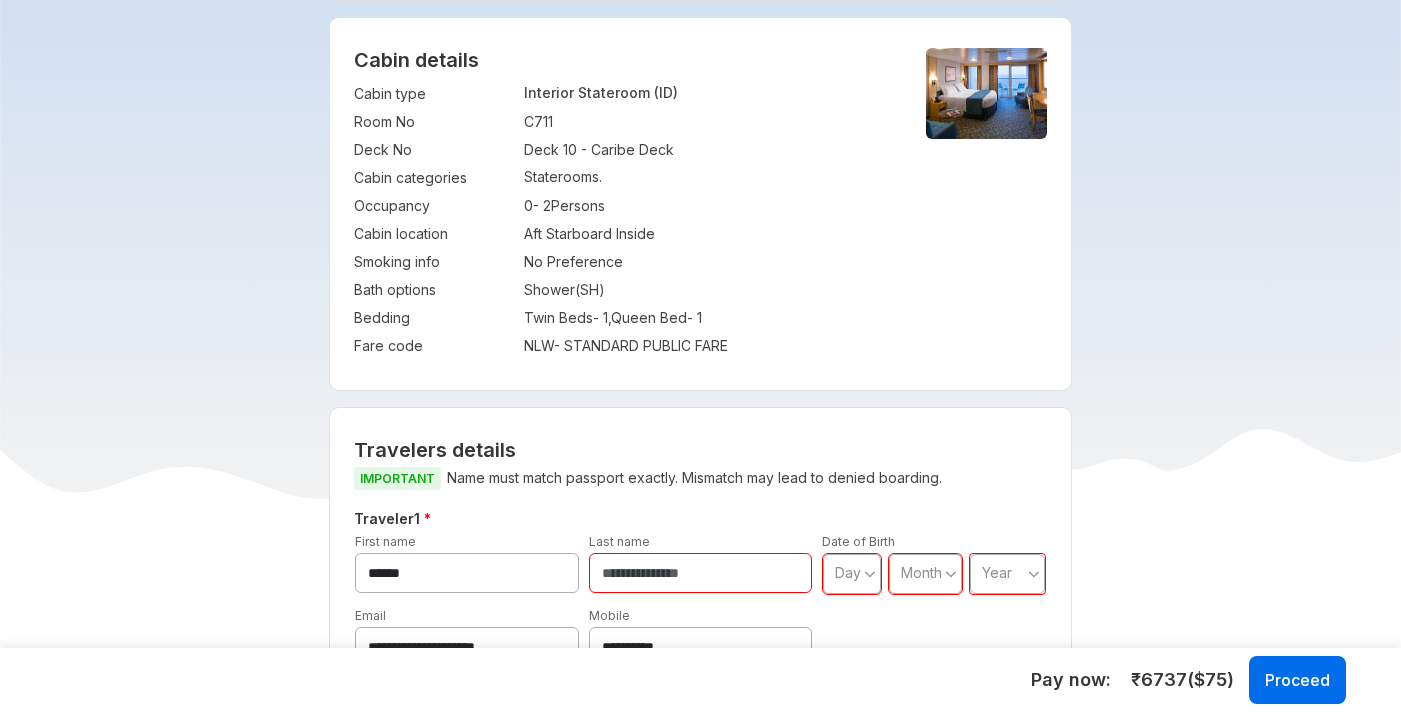 scroll, scrollTop: 0, scrollLeft: 0, axis: both 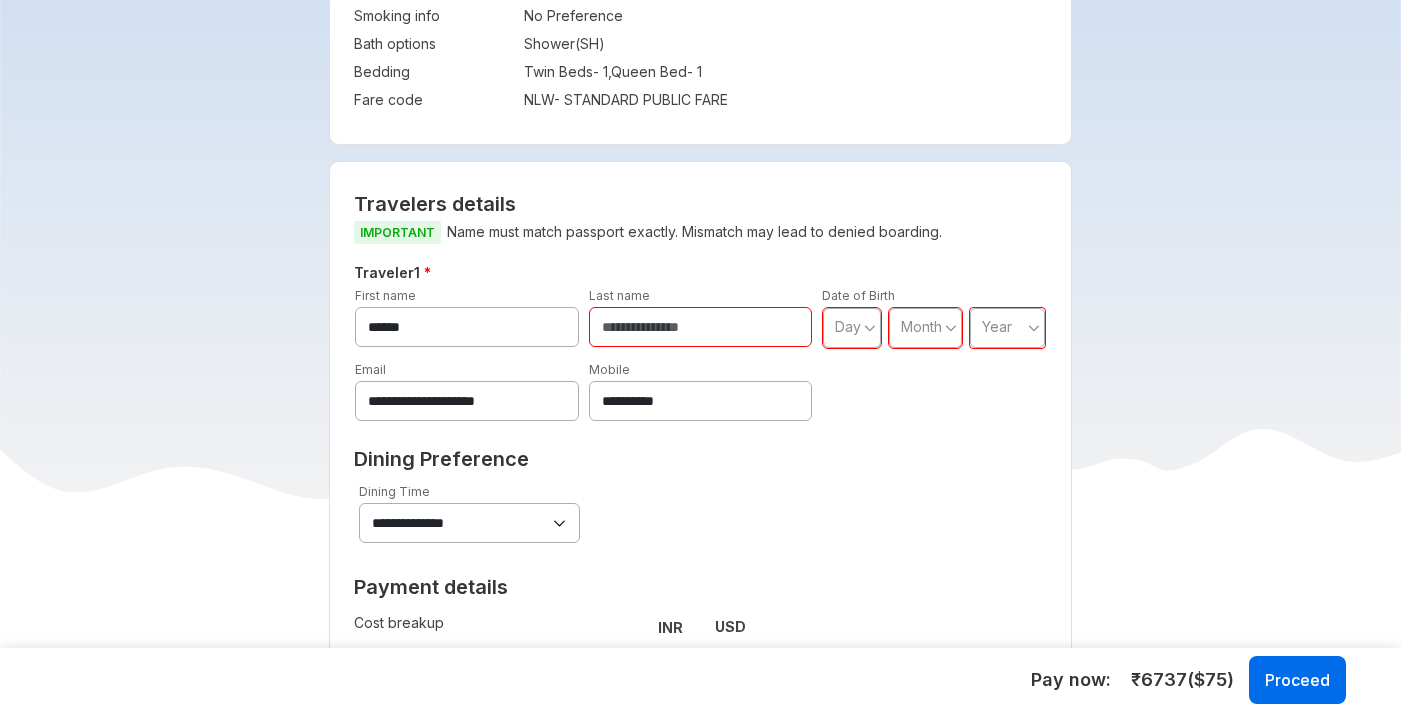 click at bounding box center (701, 327) 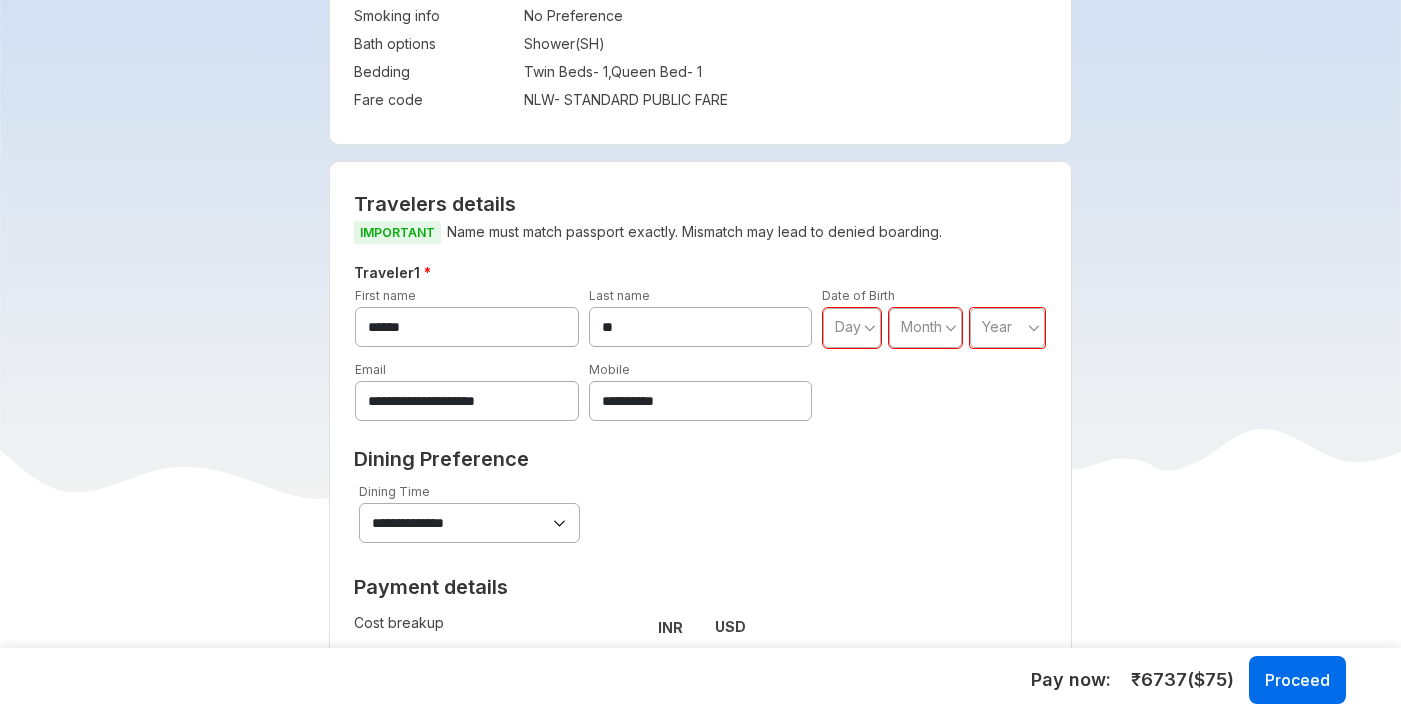 type on "**" 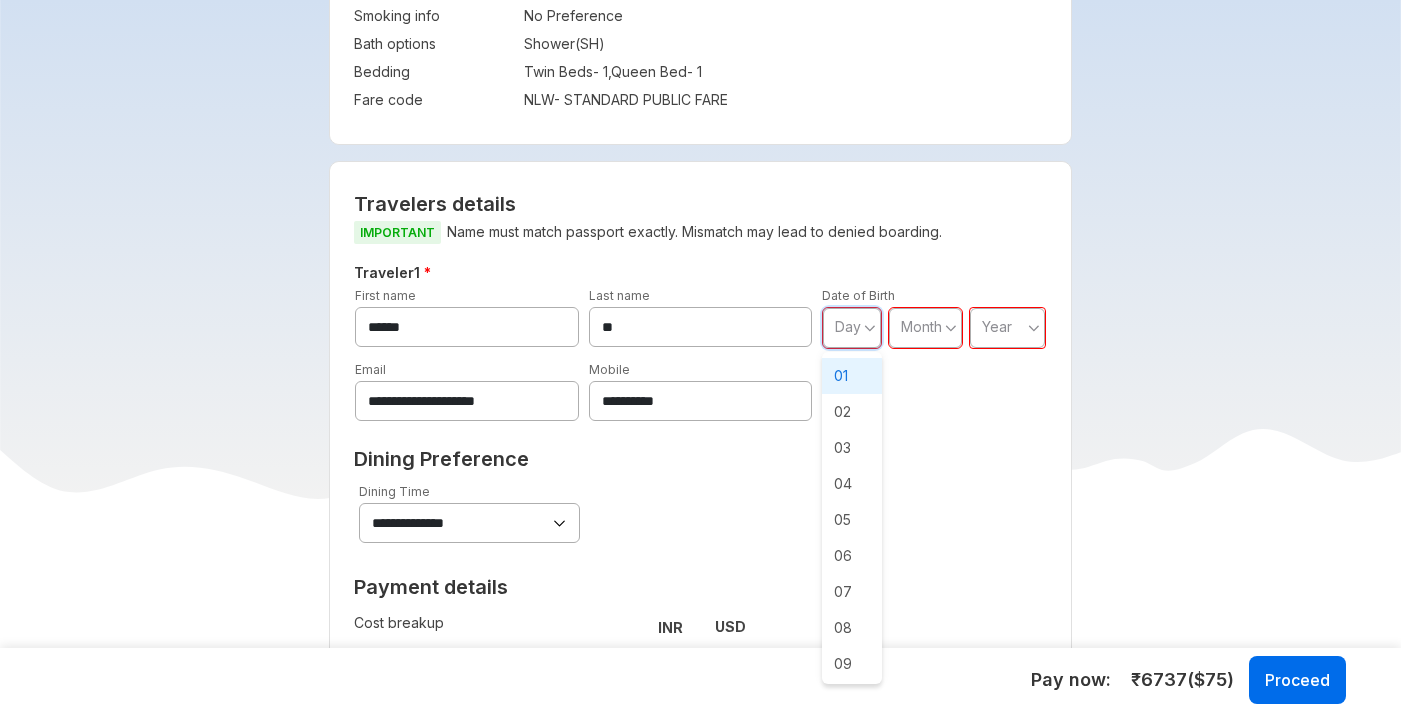 click on "01" at bounding box center (852, 376) 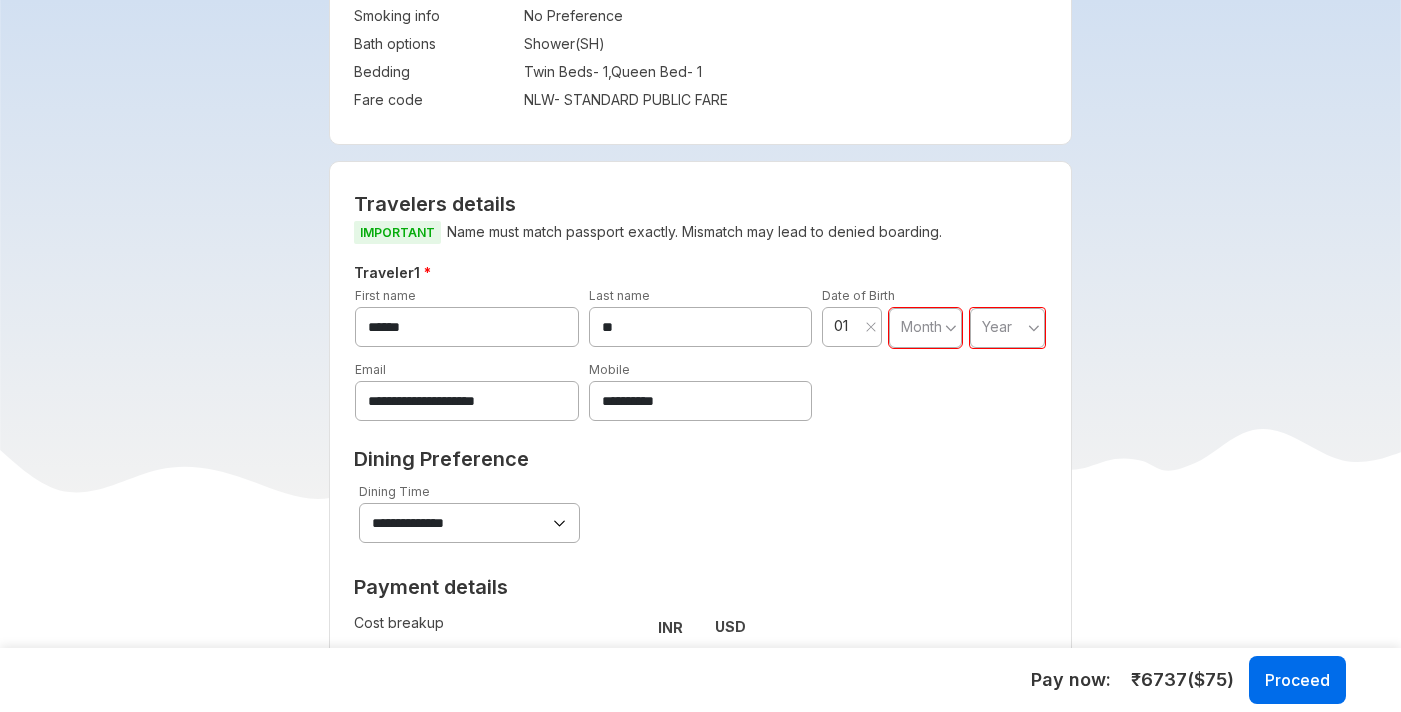 click on "Month" at bounding box center (921, 327) 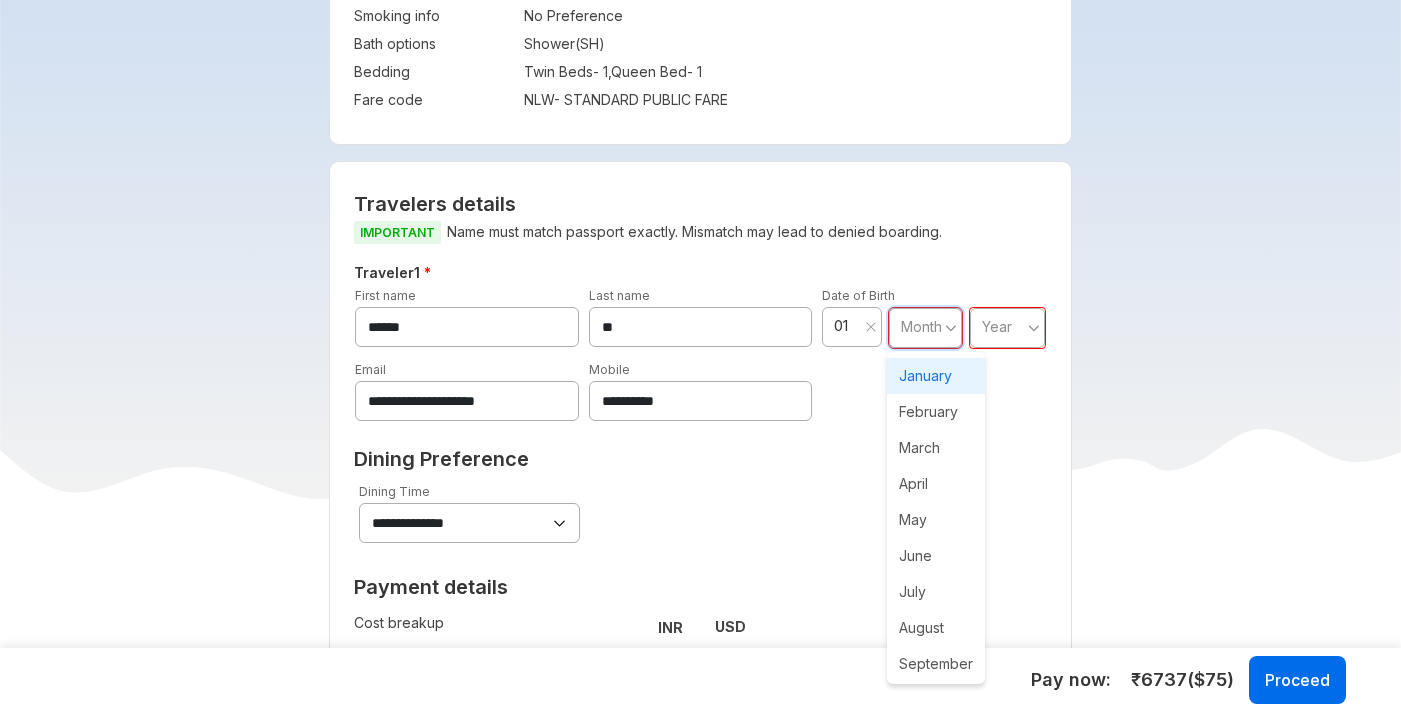 click on "January" at bounding box center [936, 376] 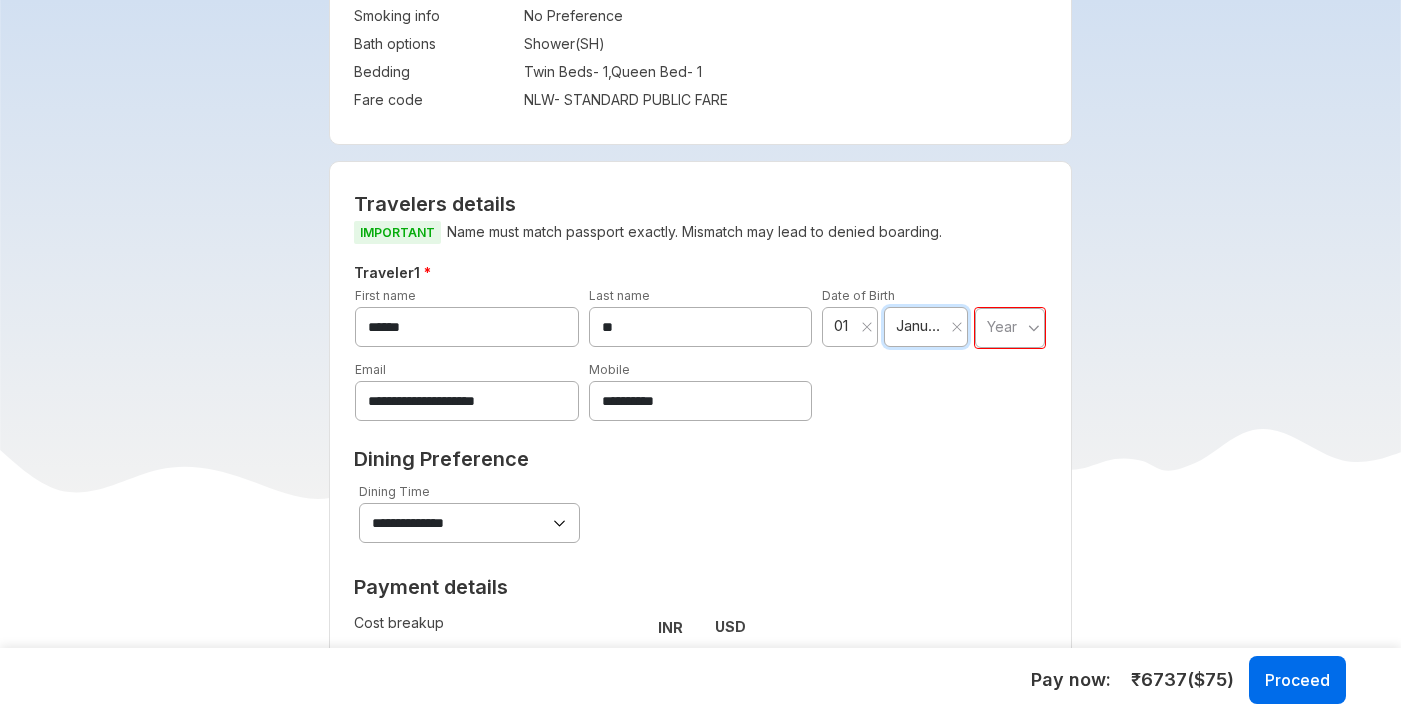 click on "Year" at bounding box center (1010, 328) 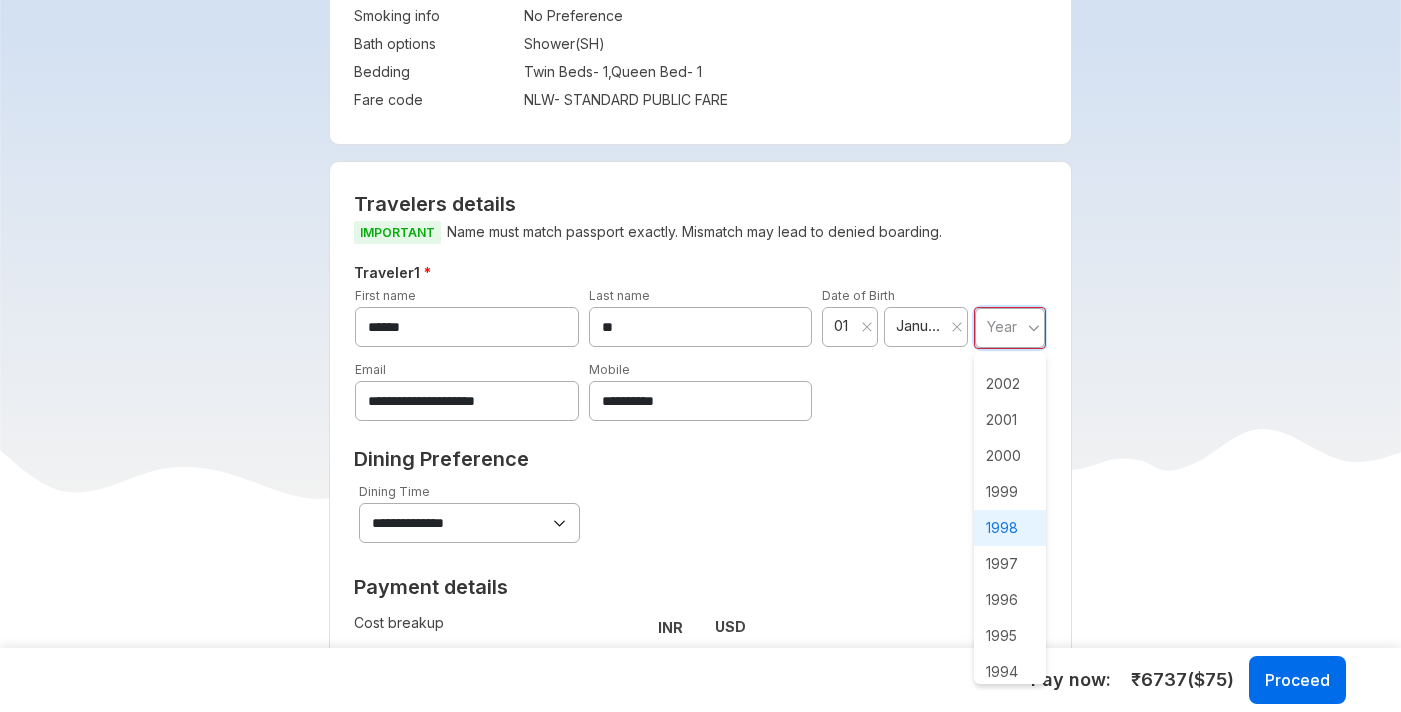 scroll, scrollTop: 820, scrollLeft: 0, axis: vertical 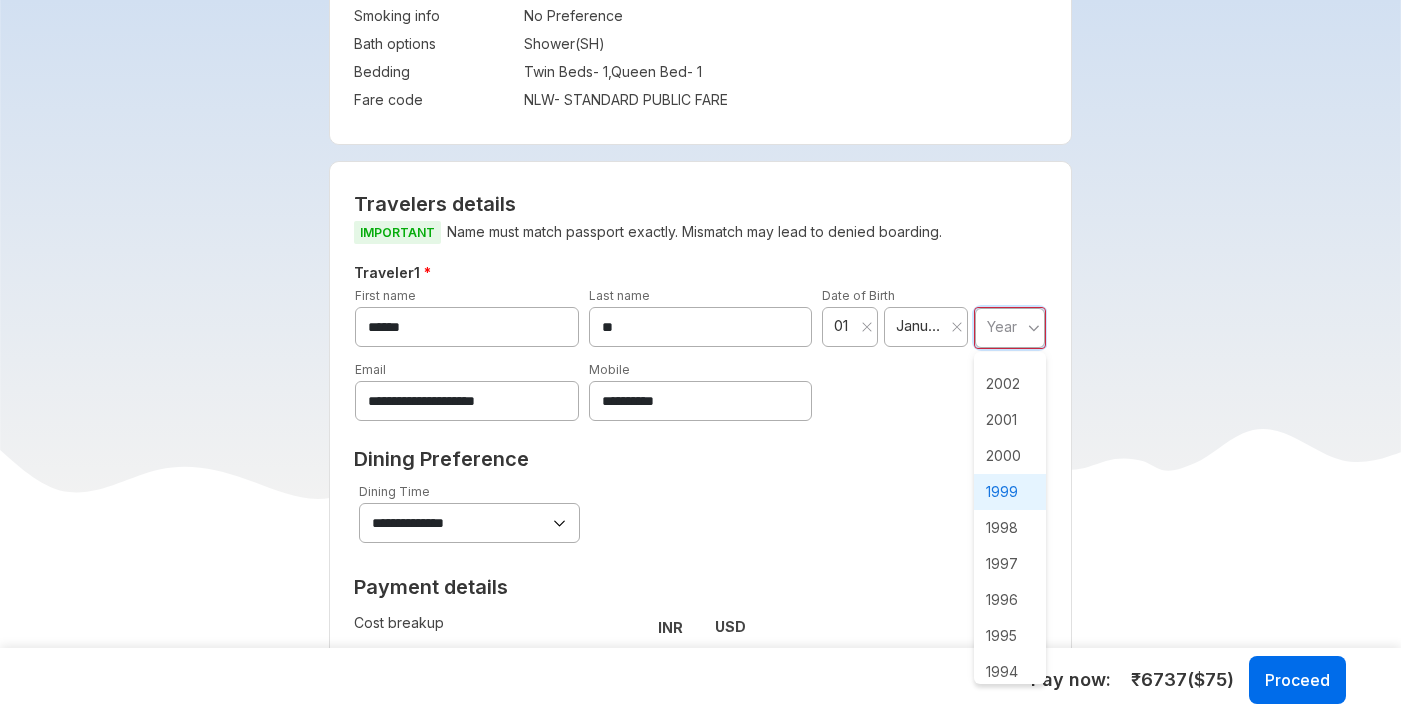 click on "1999" at bounding box center [1010, 492] 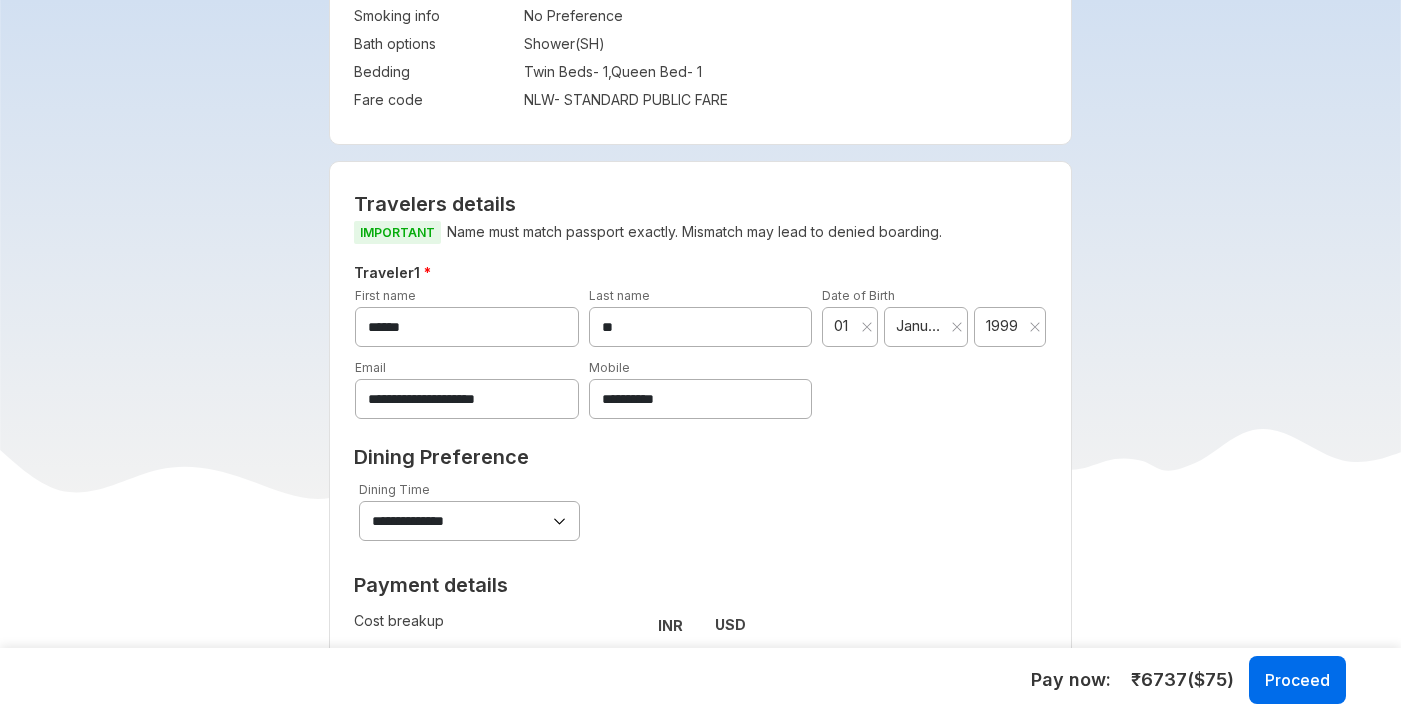 click on "**********" at bounding box center (469, 521) 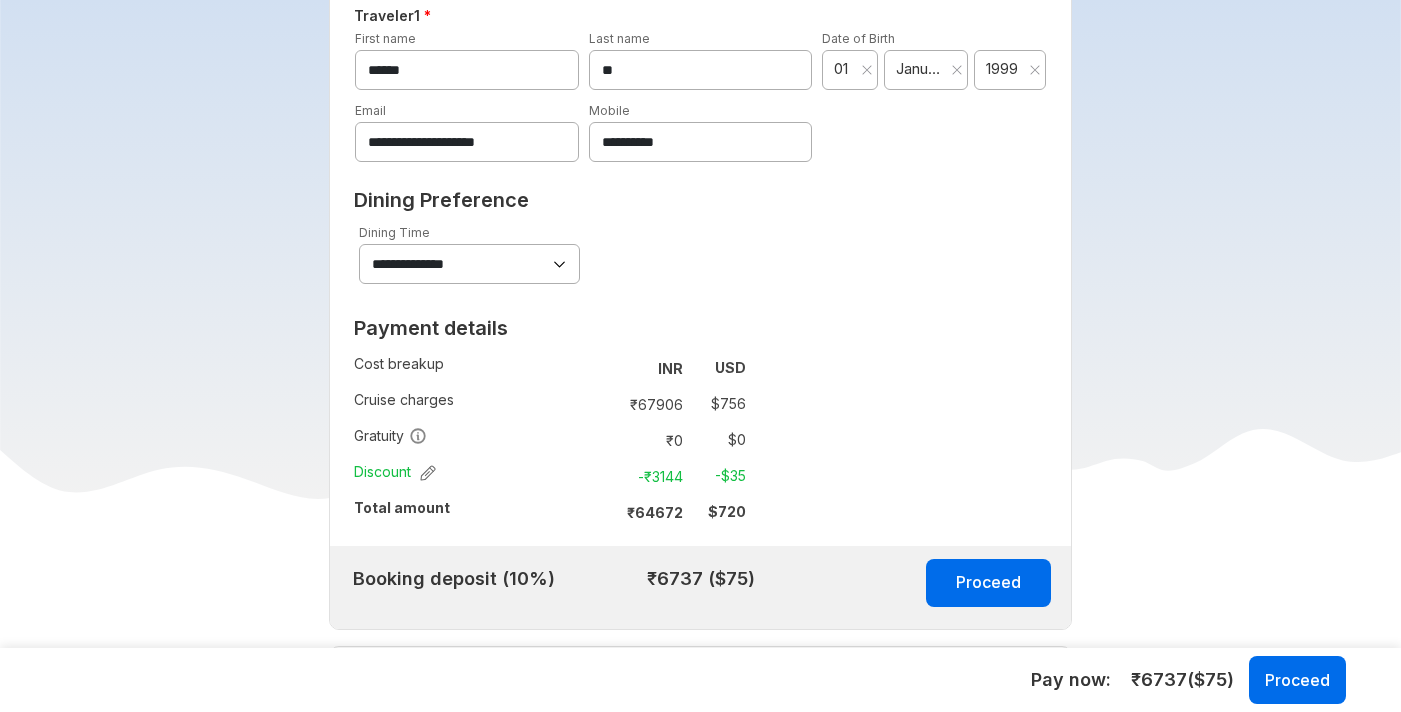scroll, scrollTop: 1099, scrollLeft: 0, axis: vertical 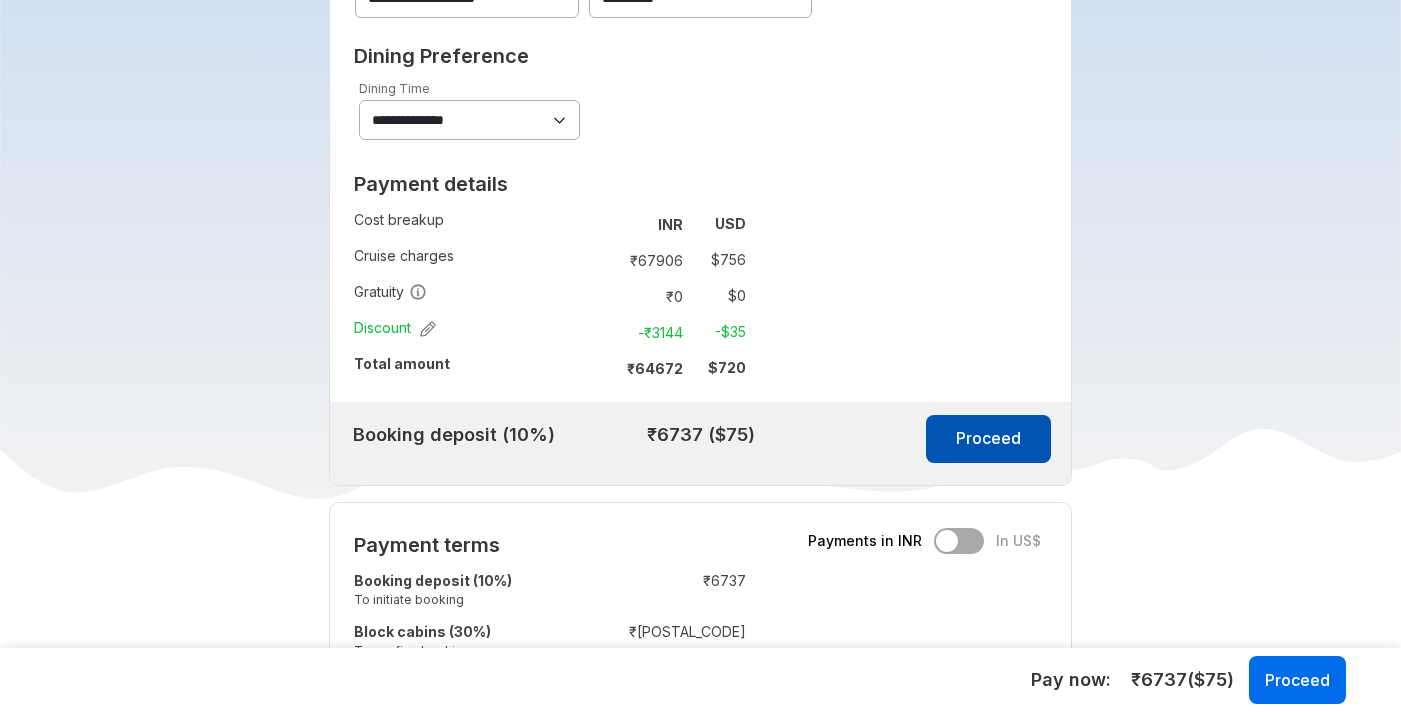 click on "Proceed" at bounding box center [988, 439] 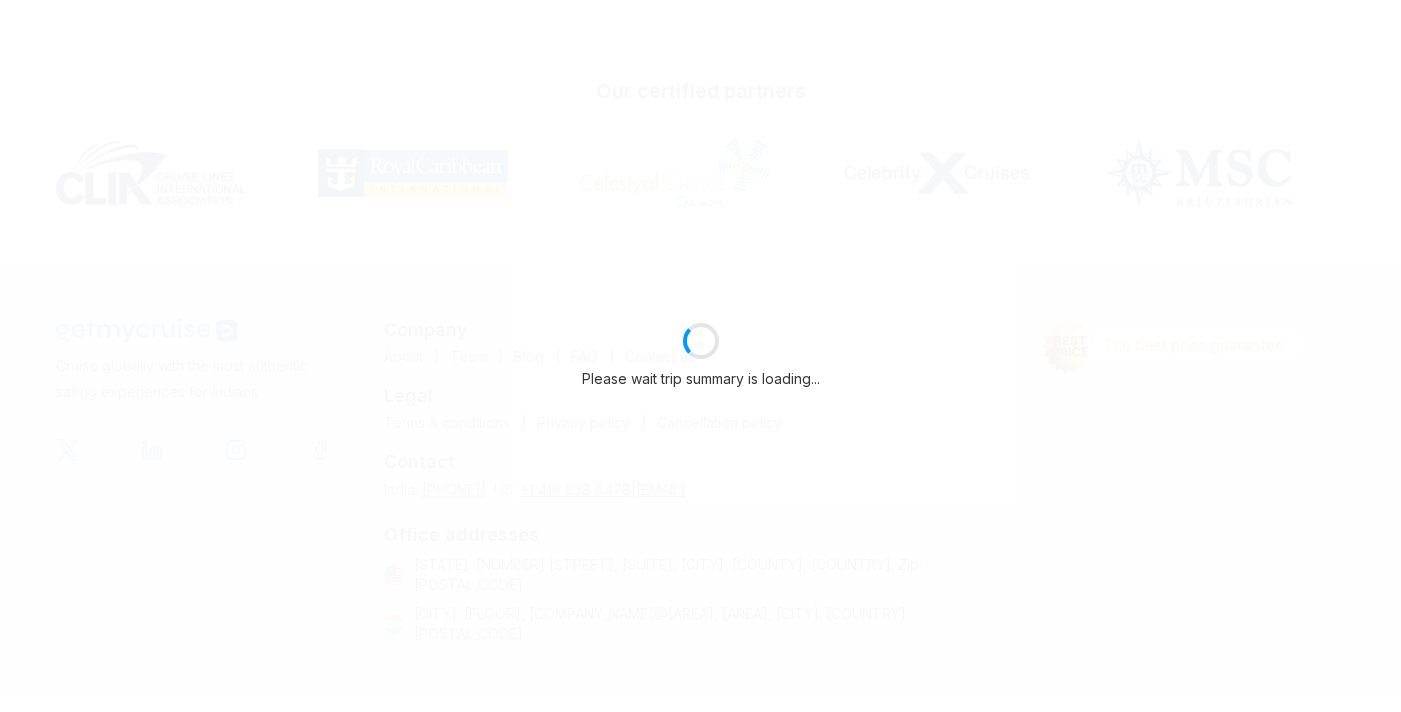 scroll, scrollTop: 1099, scrollLeft: 0, axis: vertical 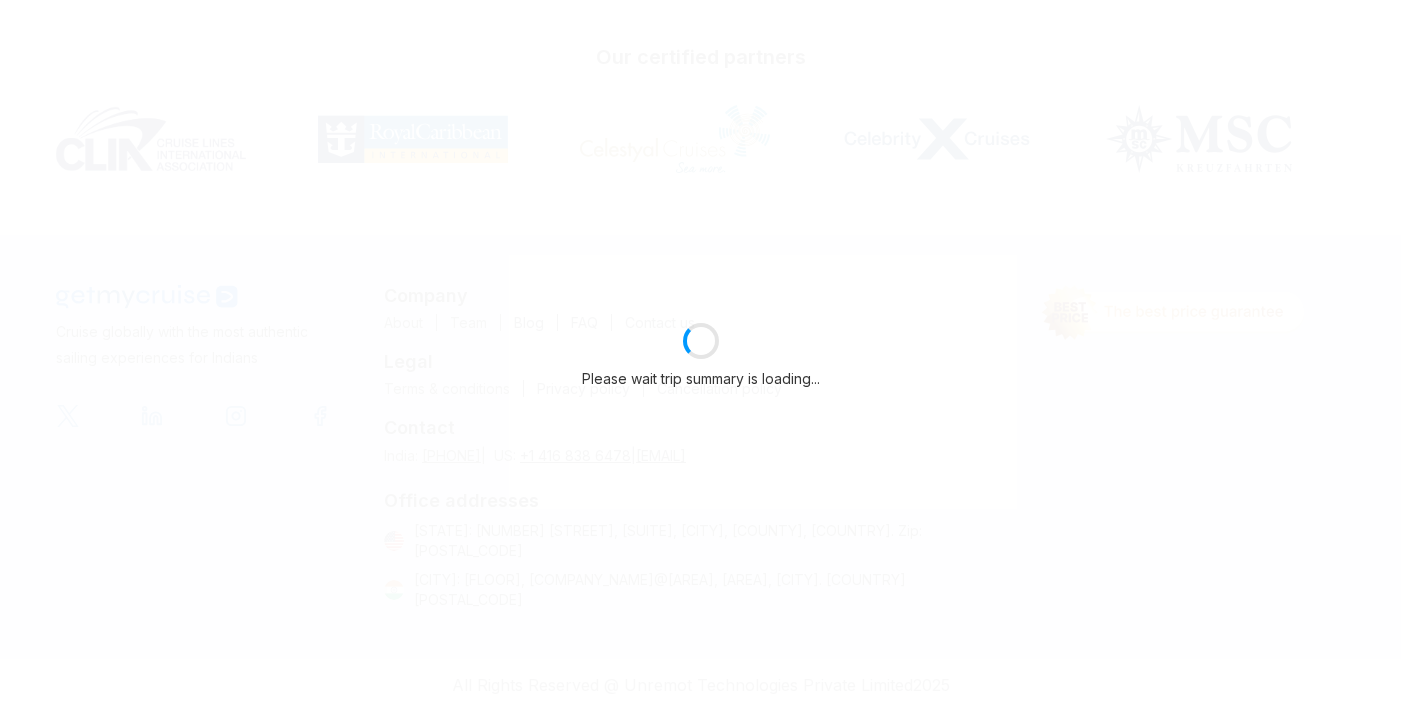 select on "**" 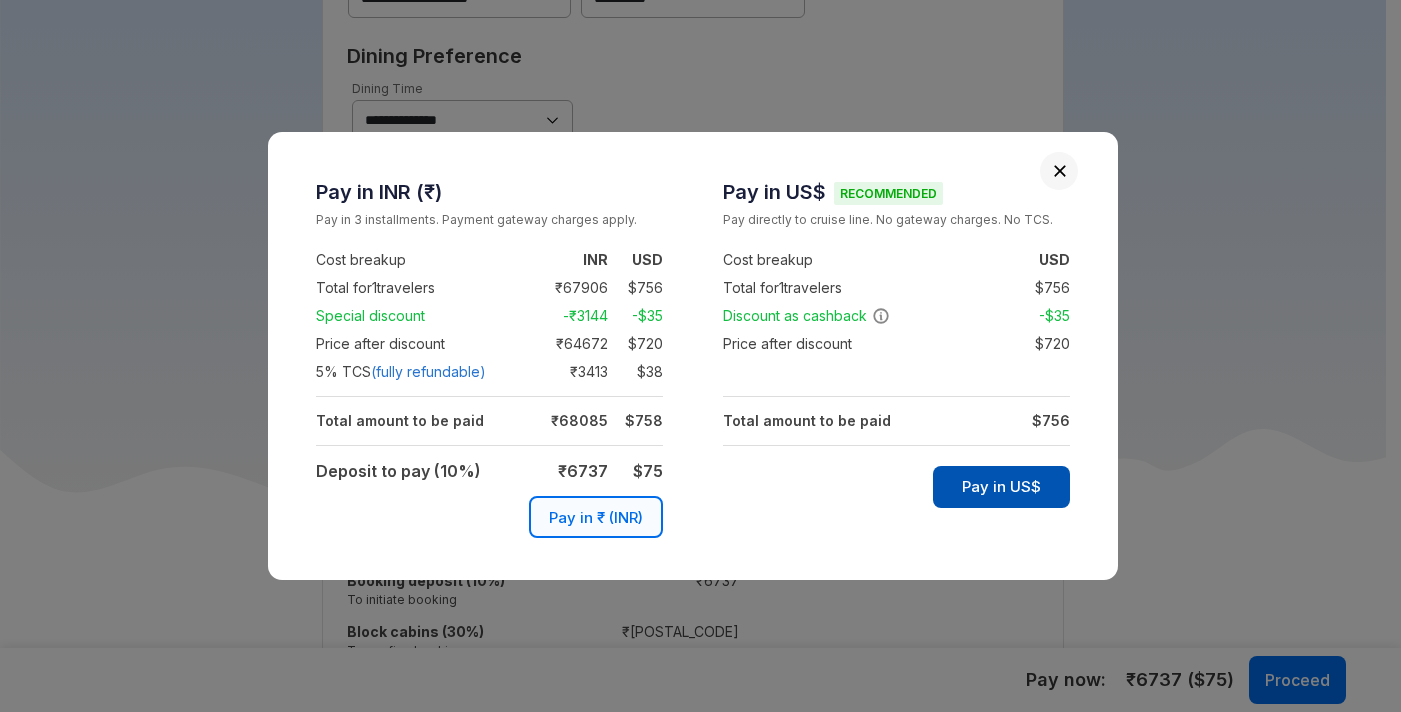 click on "Pay in US$" at bounding box center (1001, 487) 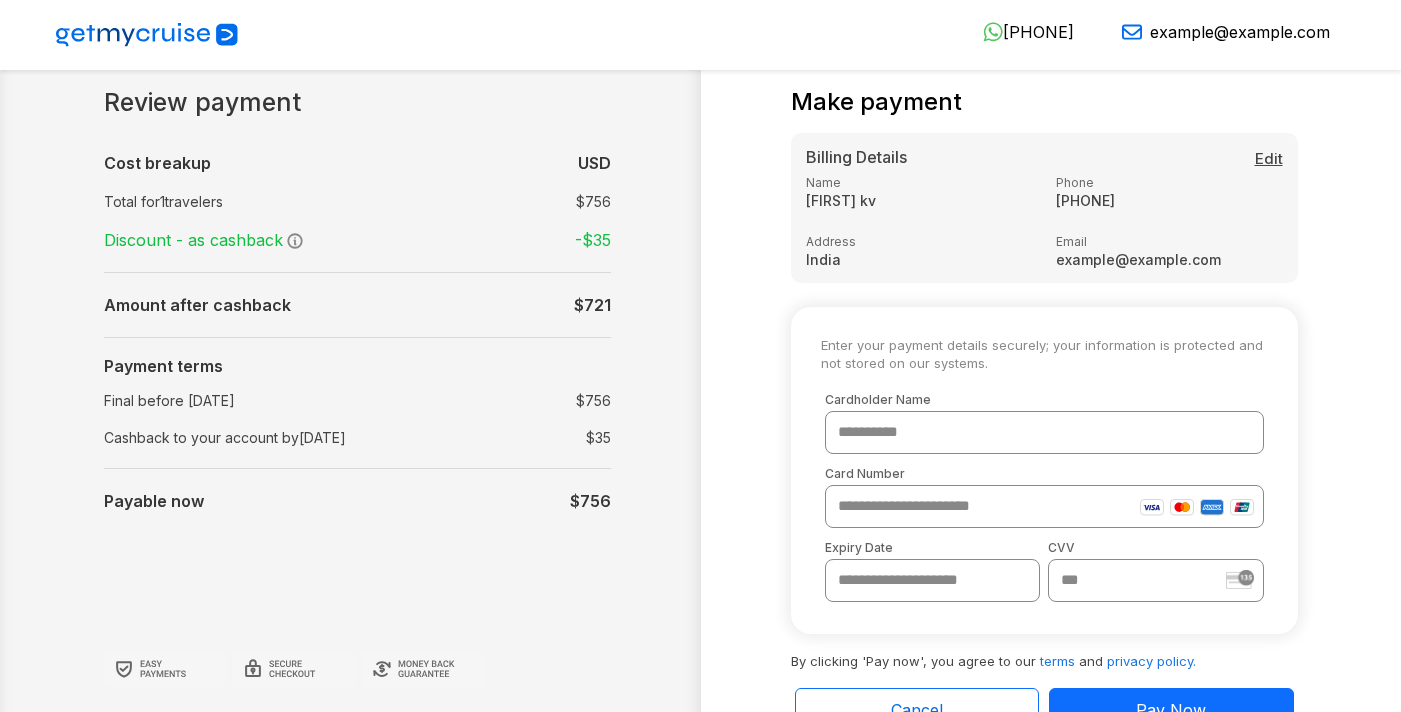 scroll, scrollTop: 0, scrollLeft: 0, axis: both 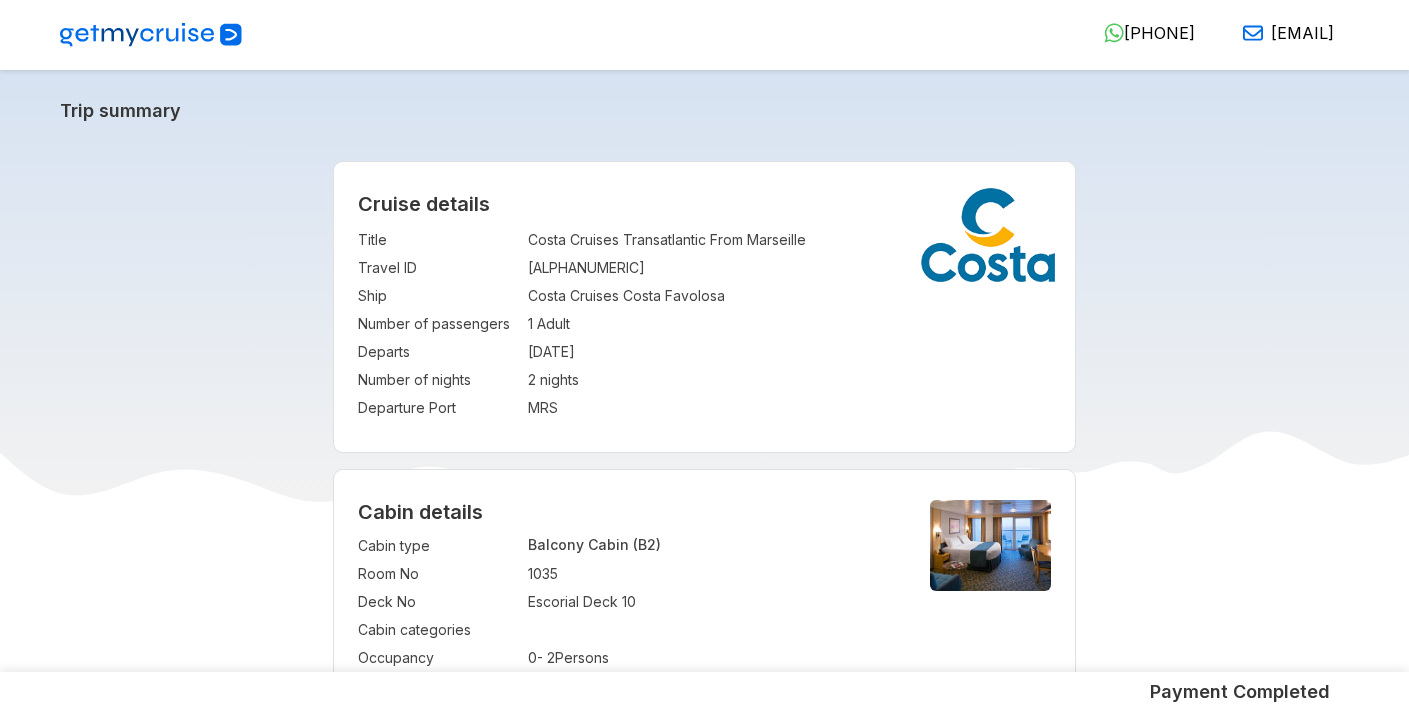 select on "**" 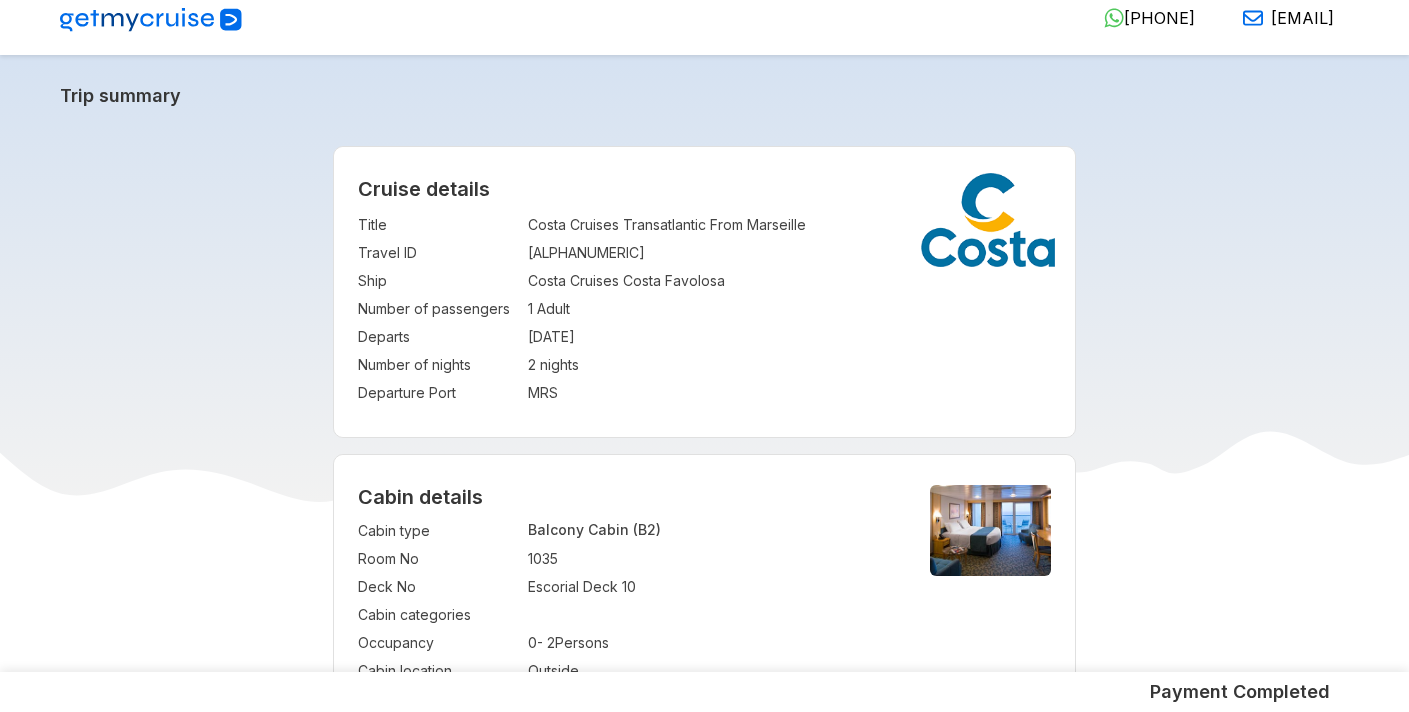 scroll, scrollTop: 36, scrollLeft: 0, axis: vertical 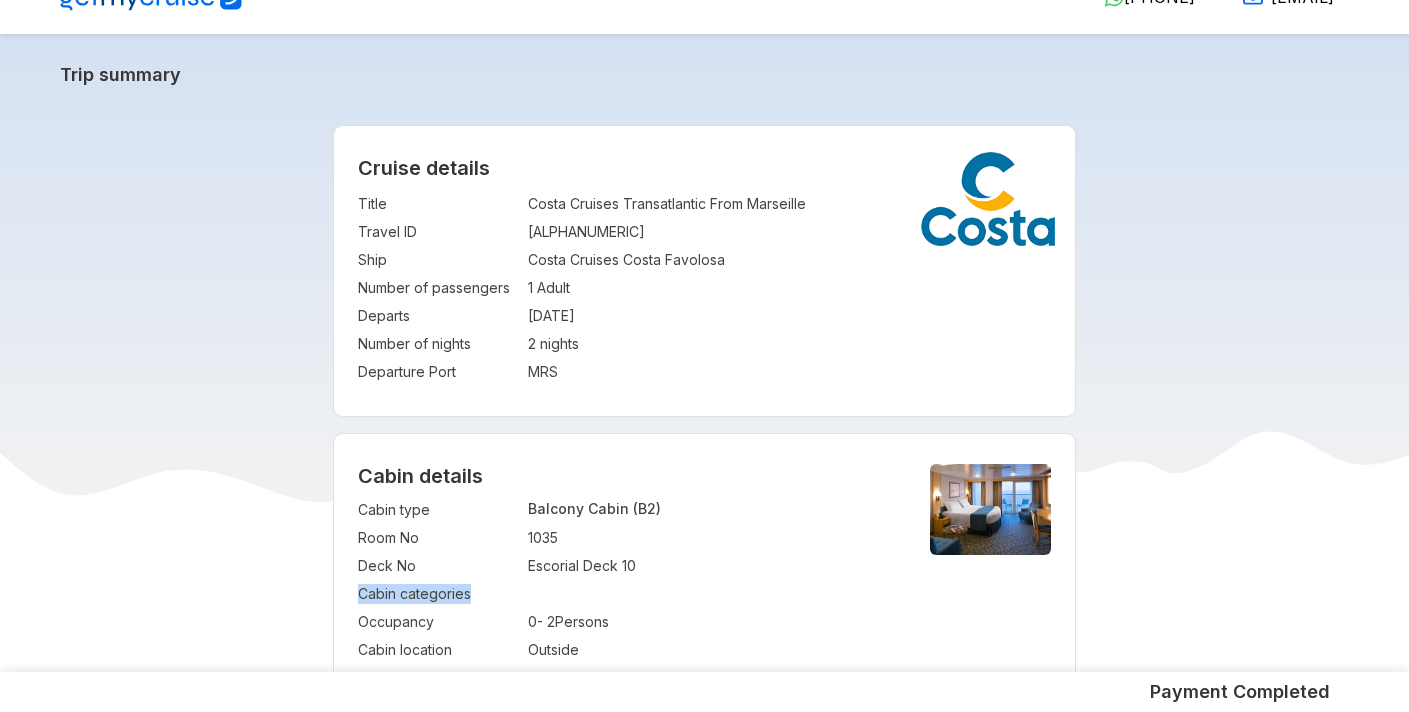 drag, startPoint x: 471, startPoint y: 595, endPoint x: 358, endPoint y: 582, distance: 113.74533 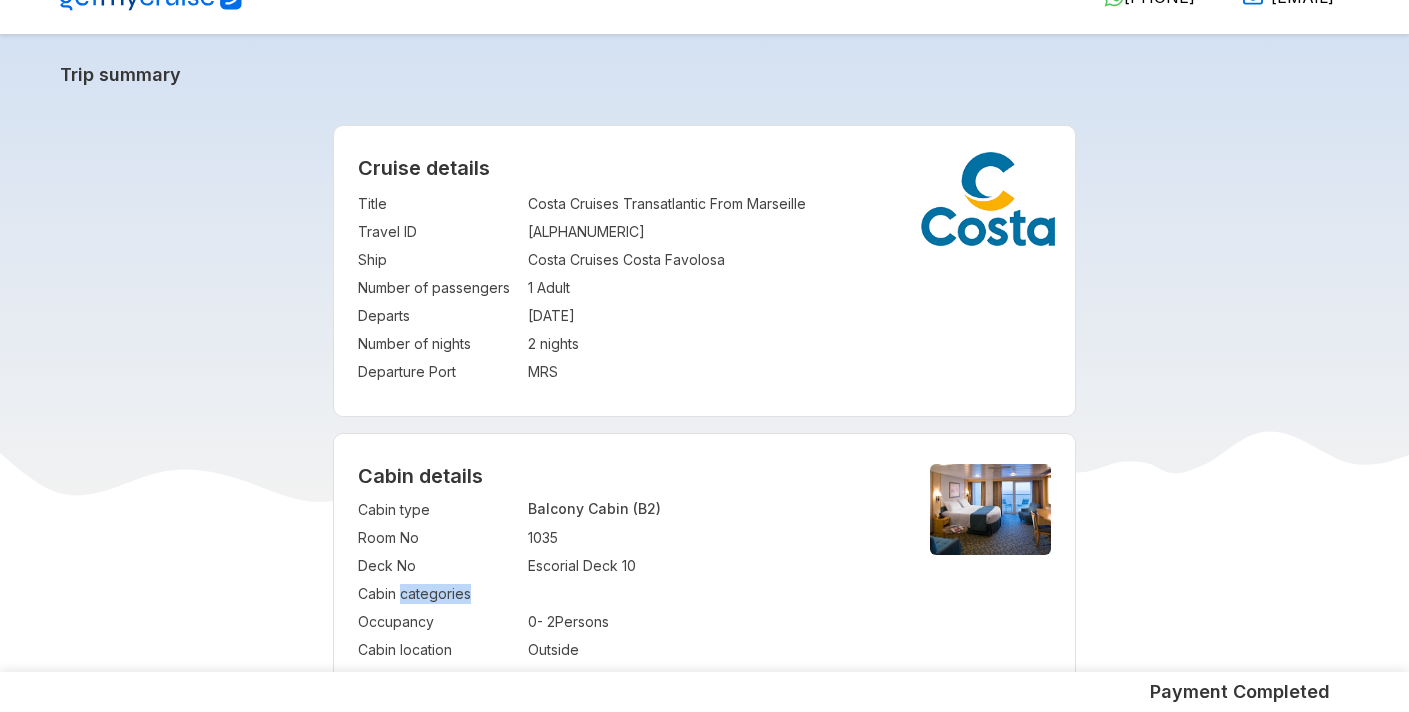 click on "Cabin categories" at bounding box center (438, 594) 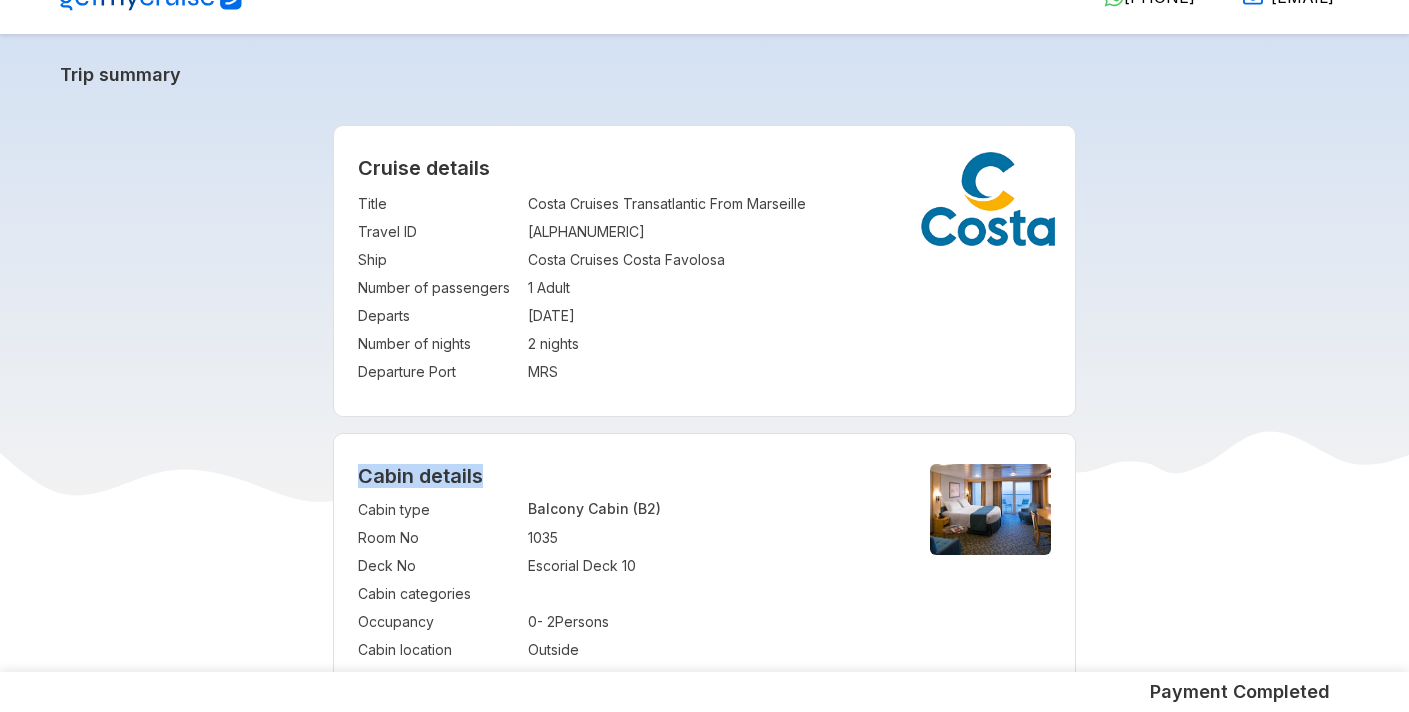 drag, startPoint x: 493, startPoint y: 473, endPoint x: 354, endPoint y: 473, distance: 139 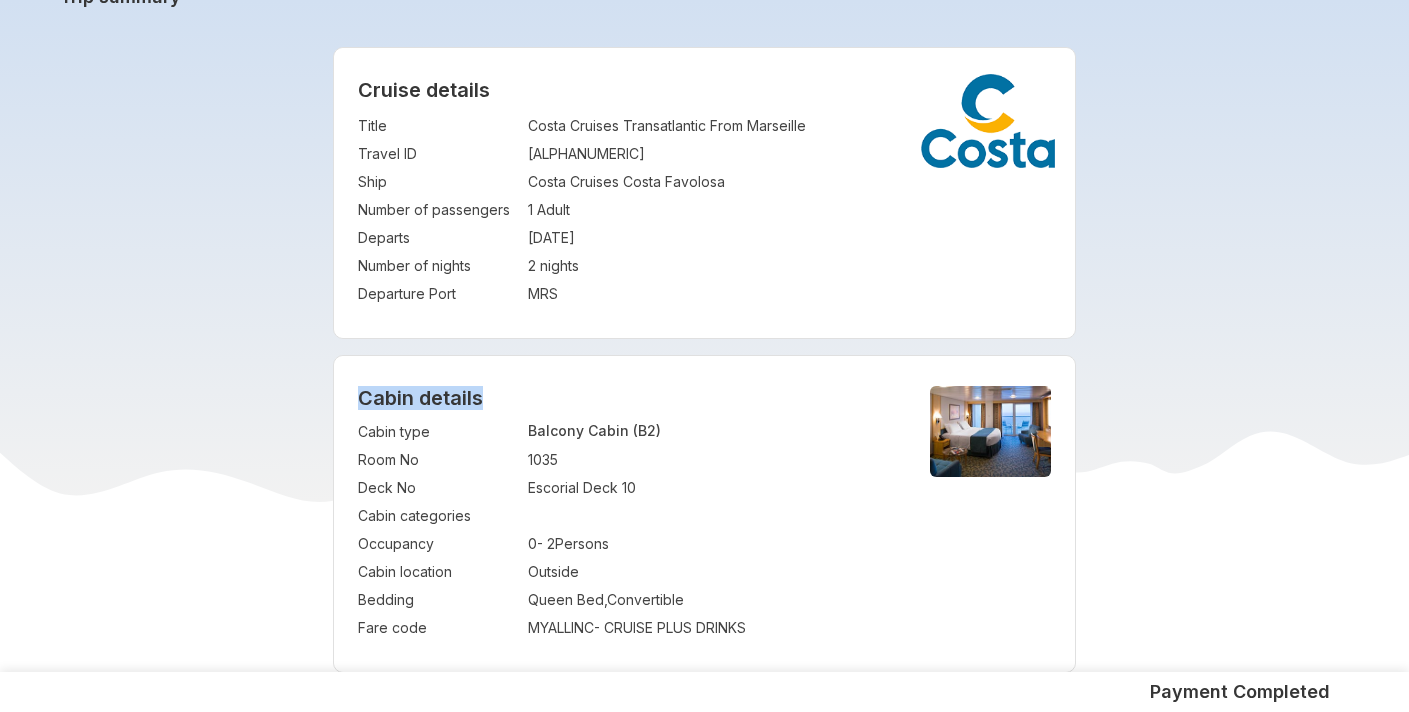 scroll, scrollTop: 115, scrollLeft: 0, axis: vertical 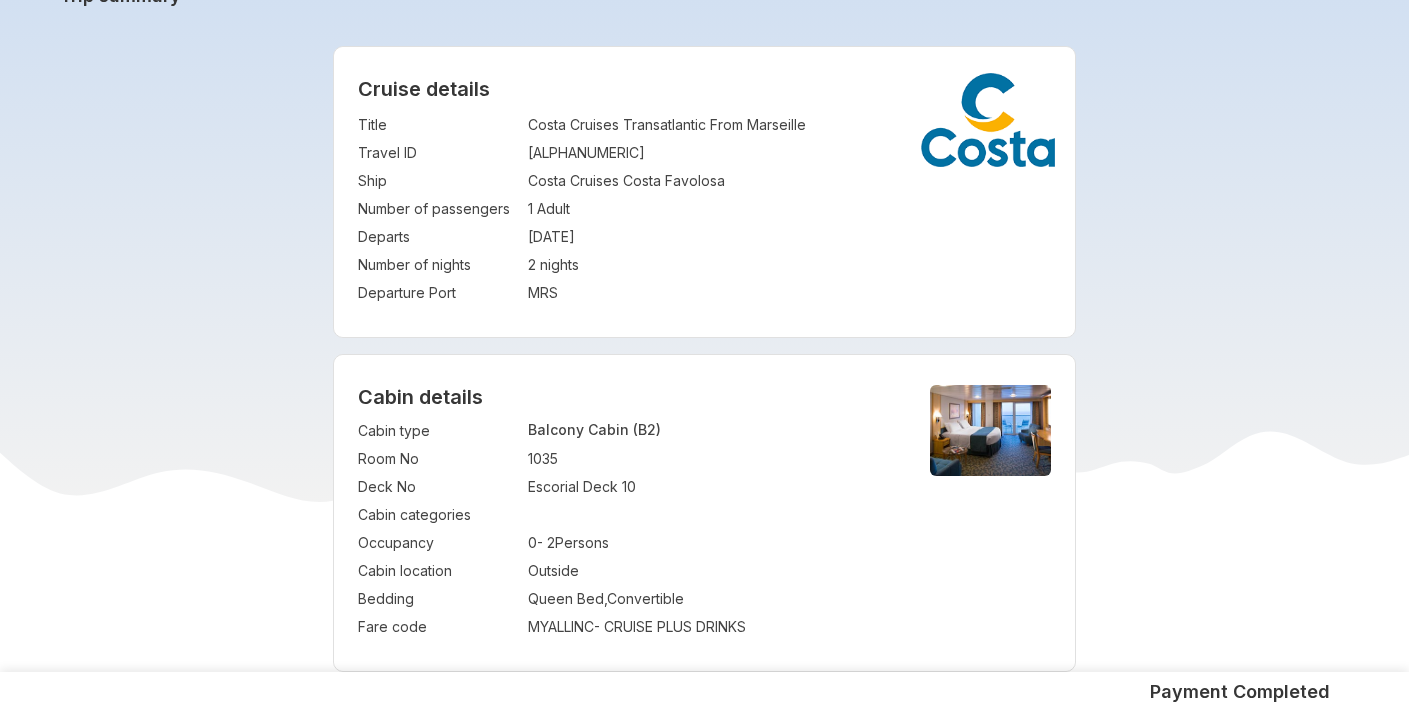 click on "Occupancy" at bounding box center [438, 543] 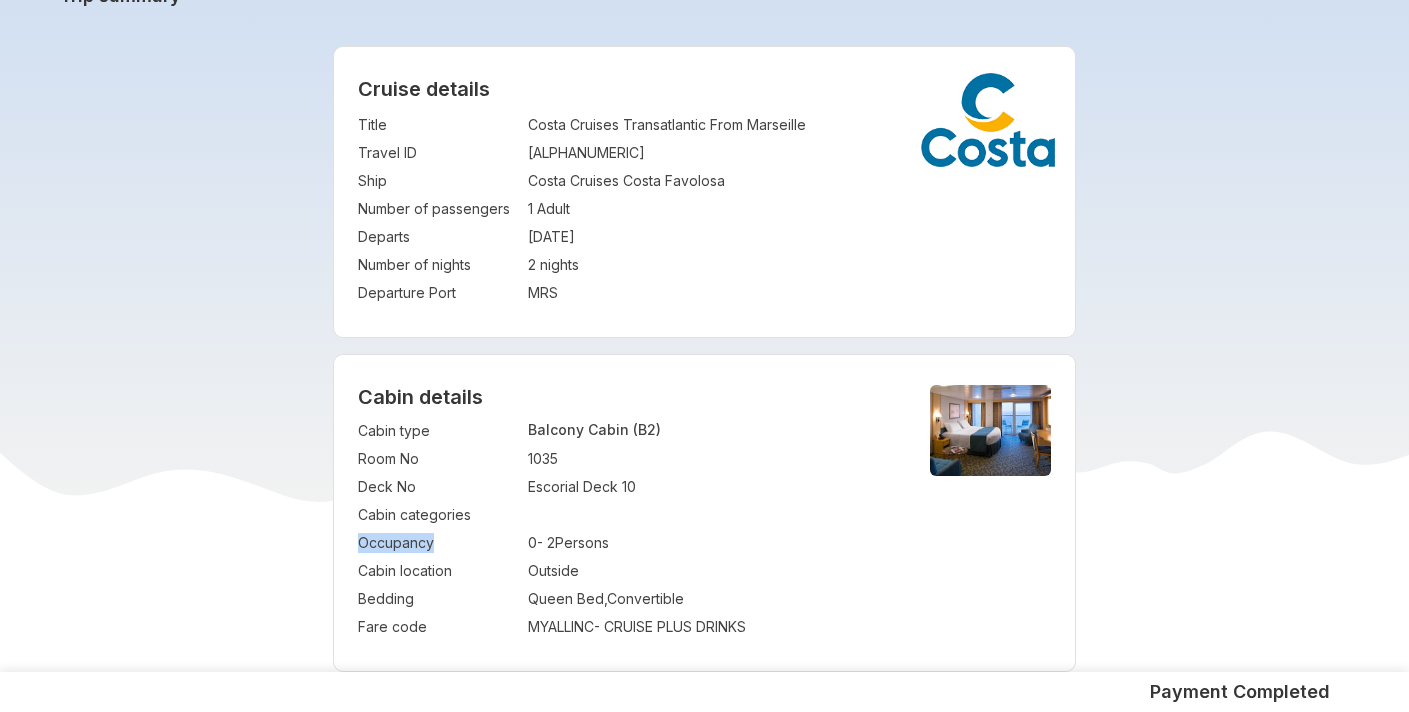 click on "Occupancy" at bounding box center (438, 543) 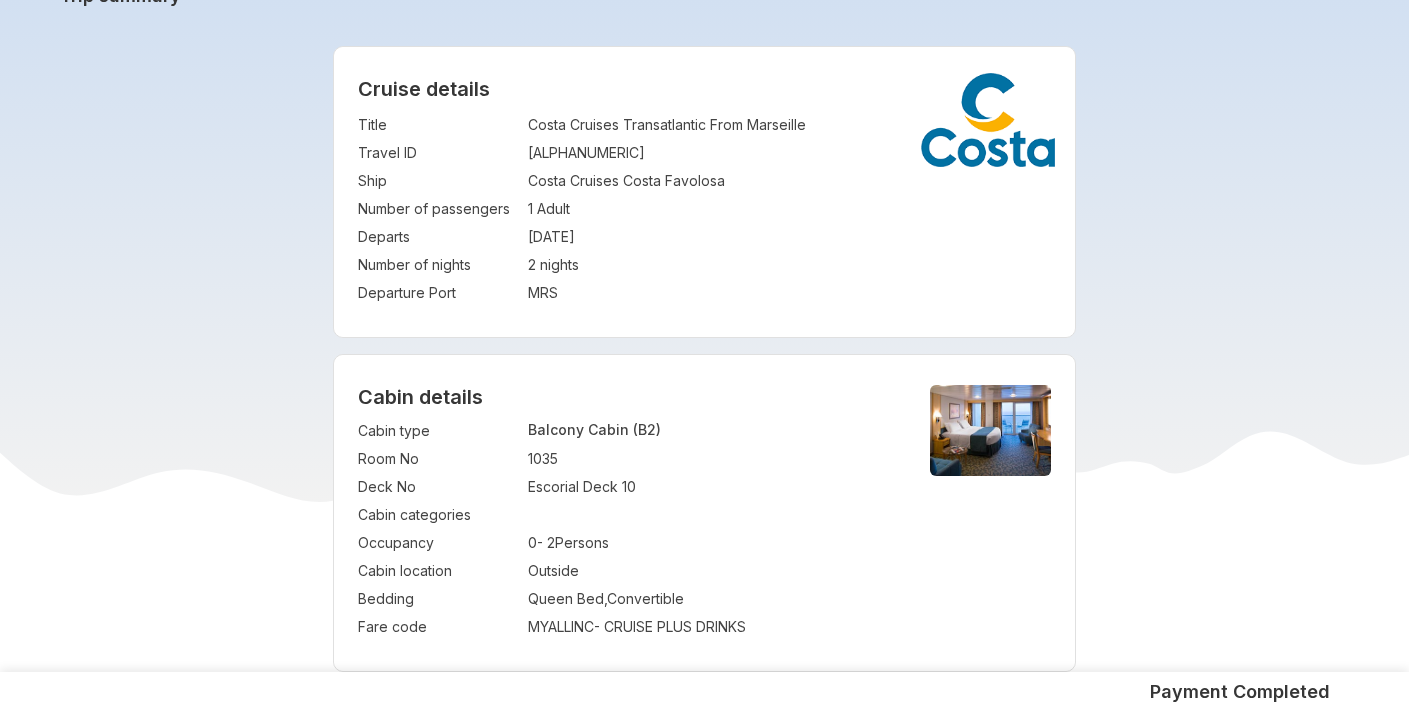 click on "Bedding" at bounding box center [438, 599] 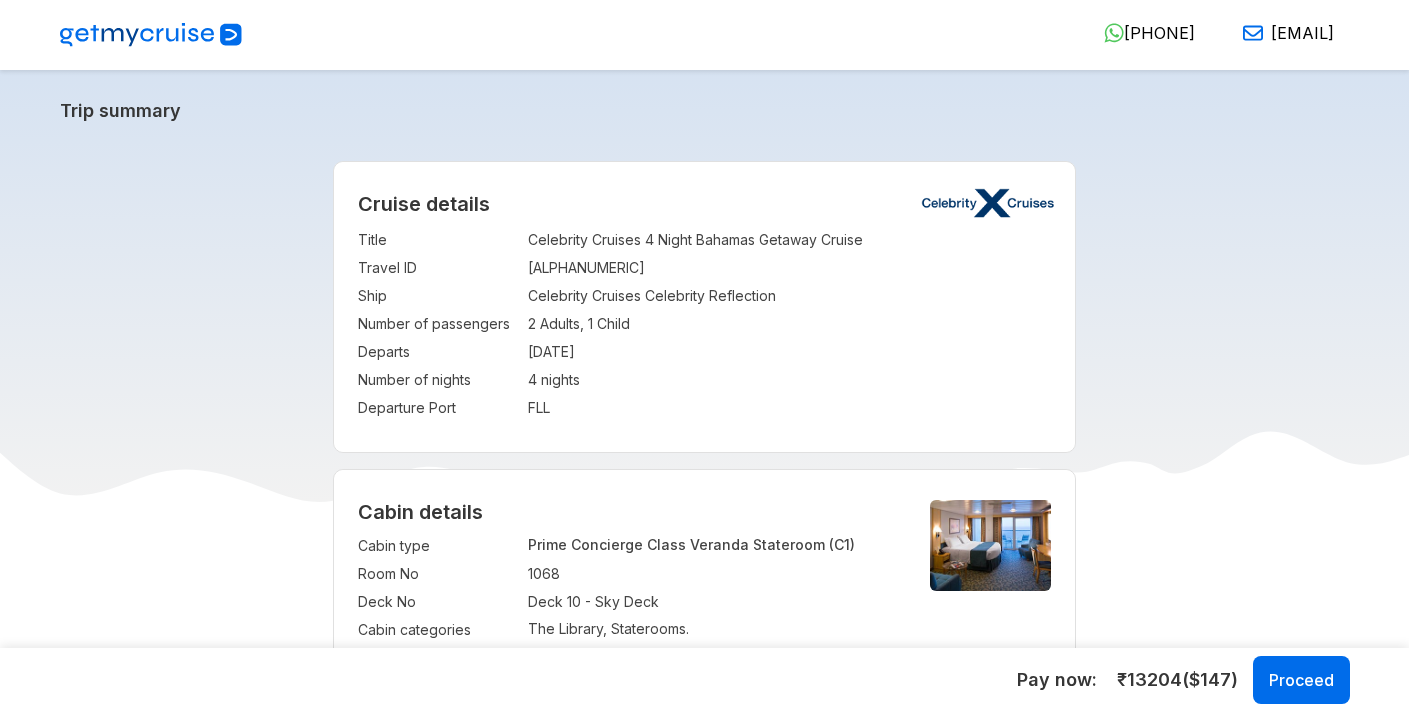 select on "**" 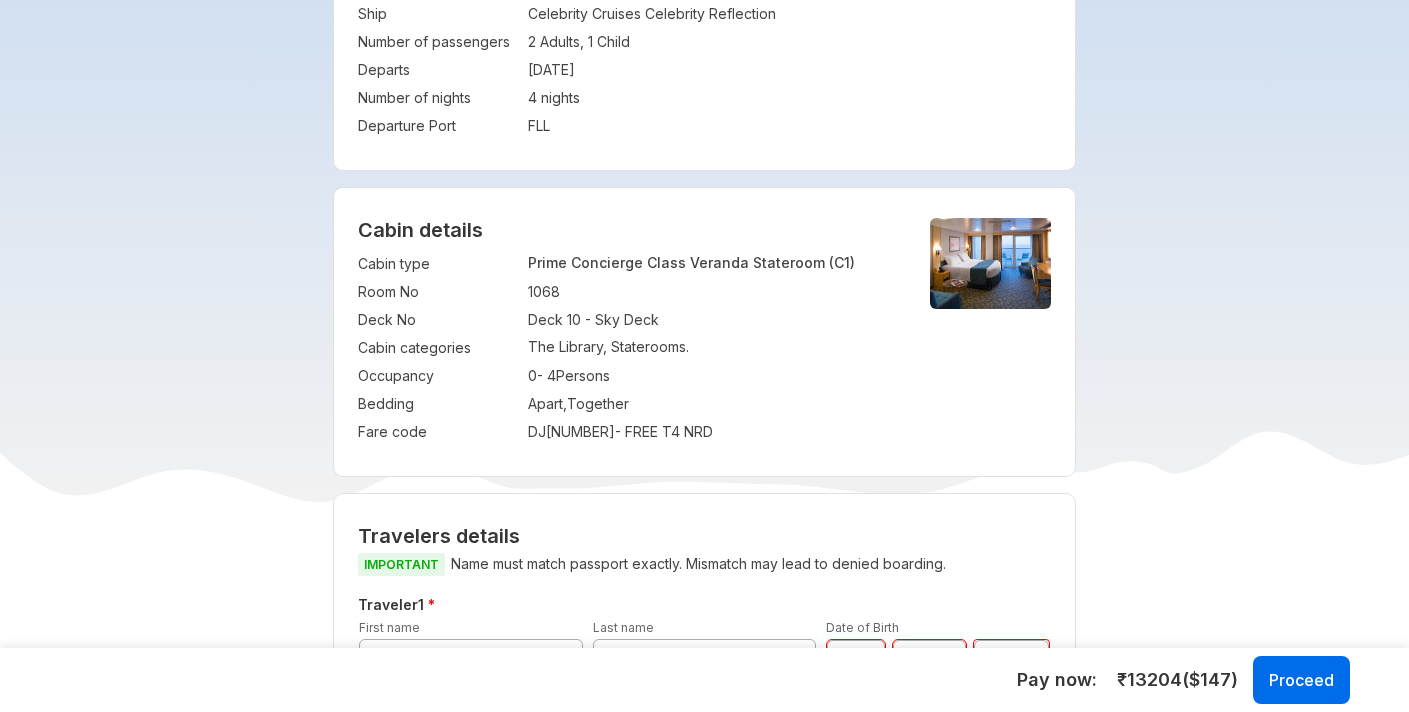 scroll, scrollTop: 284, scrollLeft: 0, axis: vertical 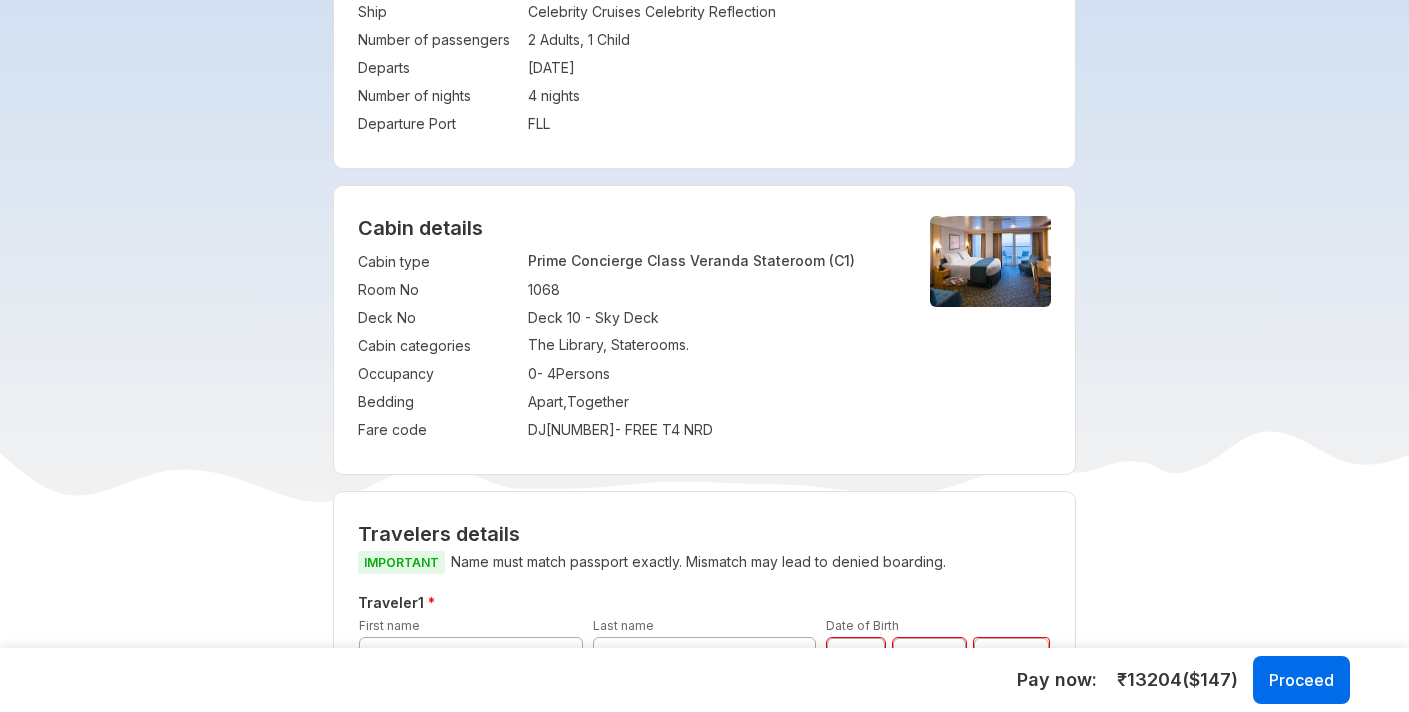 click at bounding box center [990, 261] 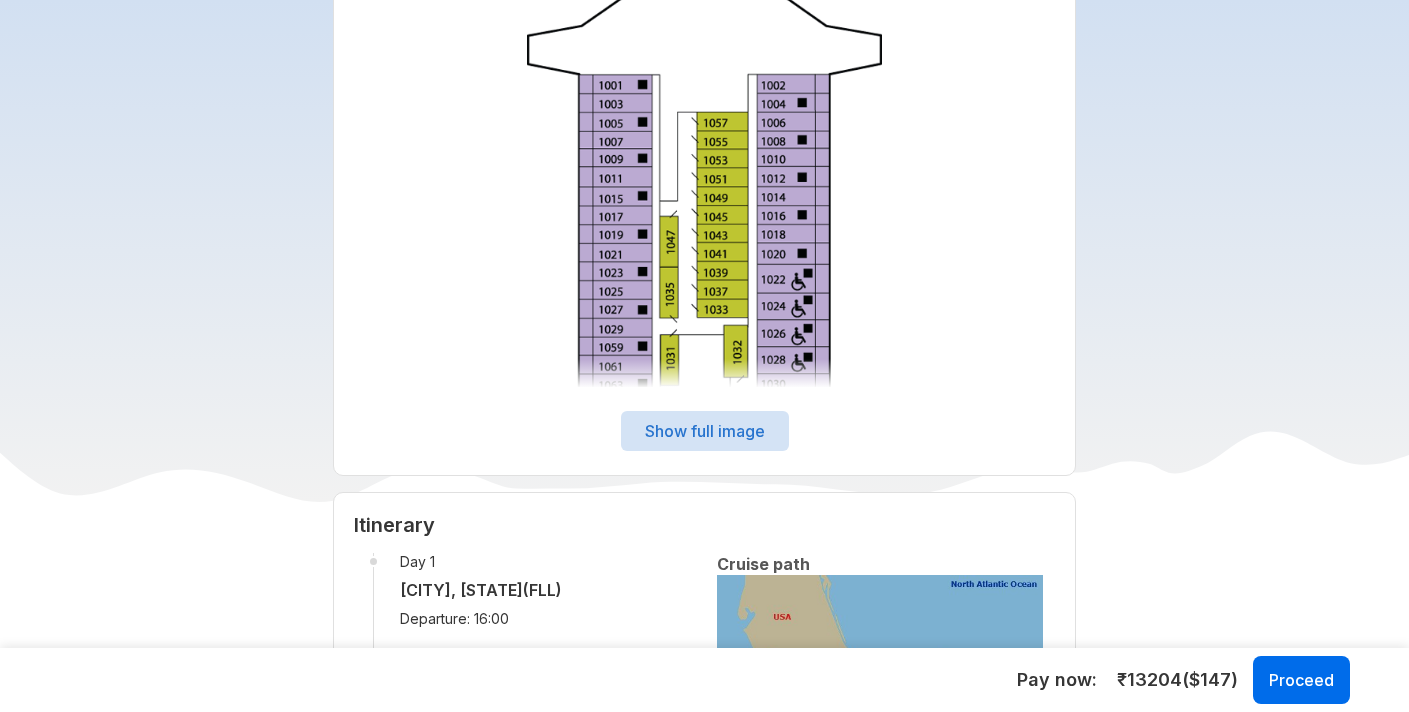 scroll, scrollTop: 2699, scrollLeft: 0, axis: vertical 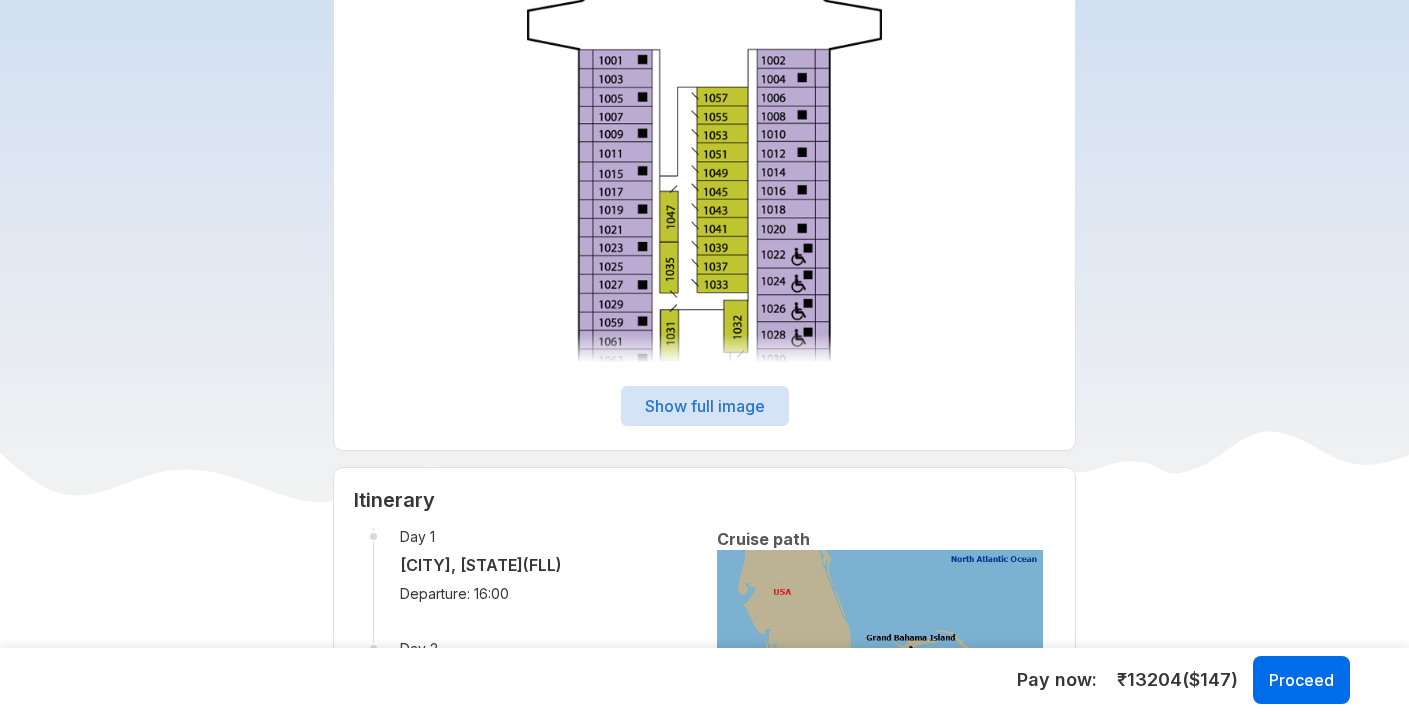 click on "Show full image" at bounding box center [705, 406] 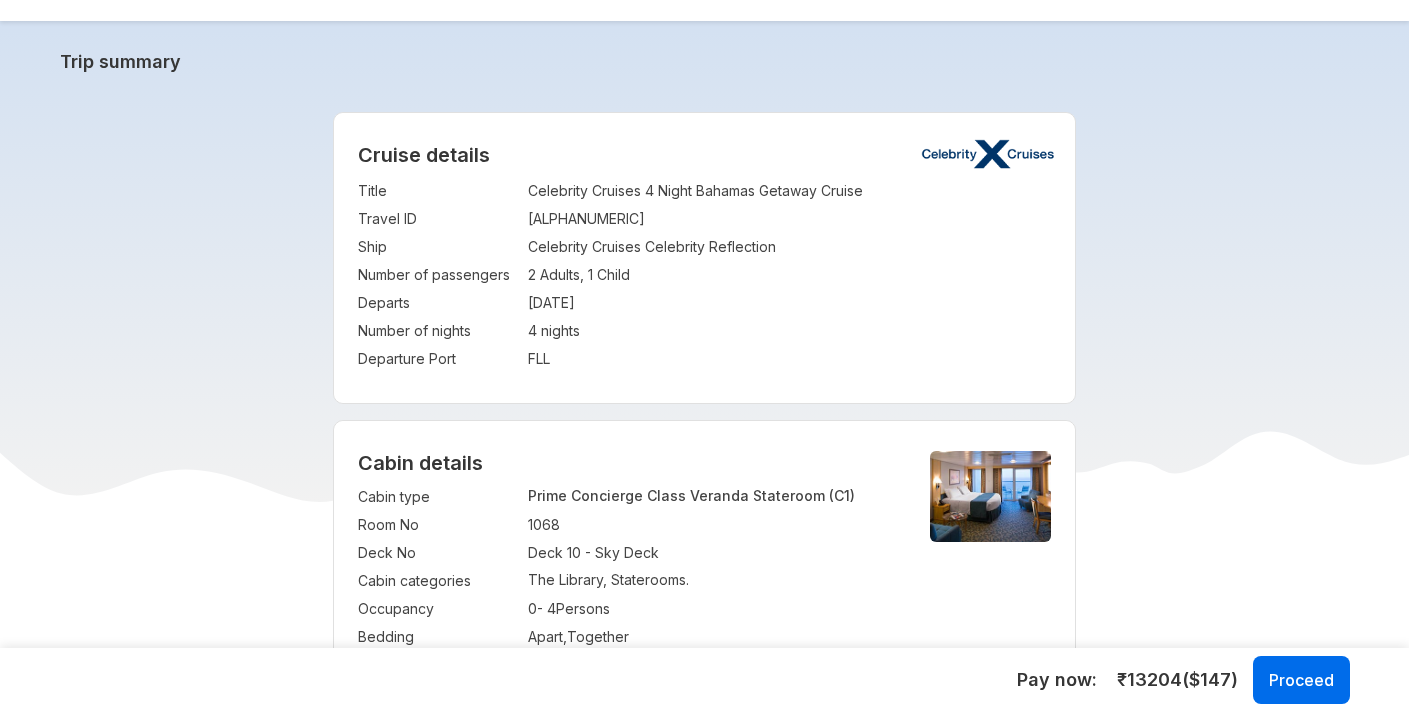 scroll, scrollTop: 0, scrollLeft: 0, axis: both 